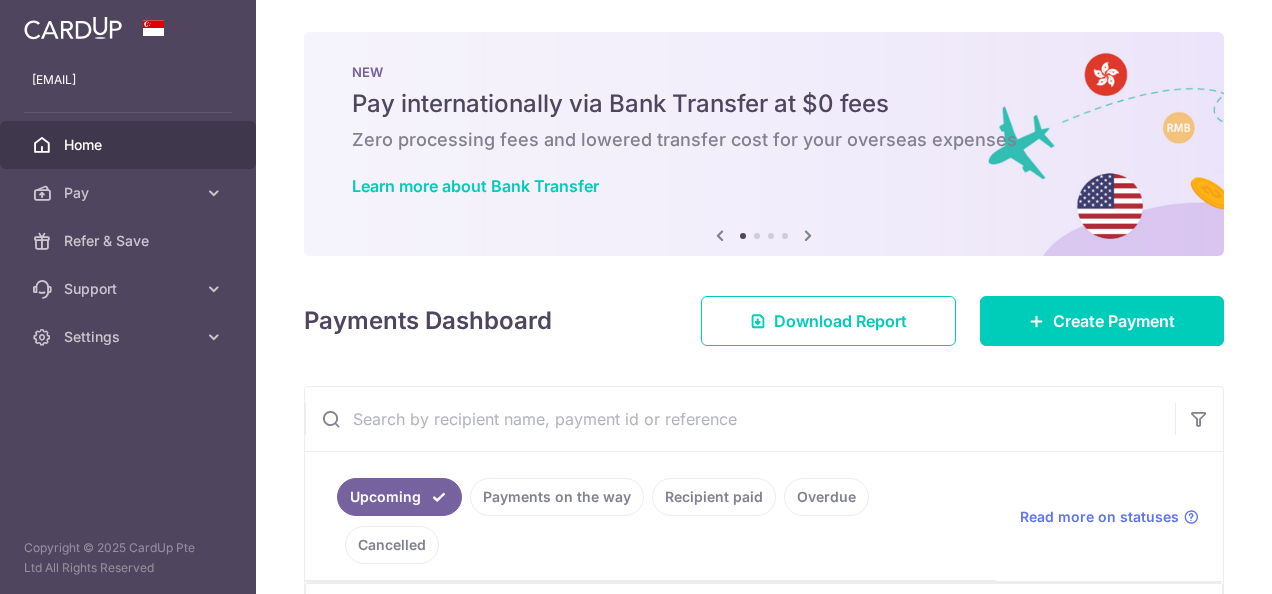 scroll, scrollTop: 0, scrollLeft: 0, axis: both 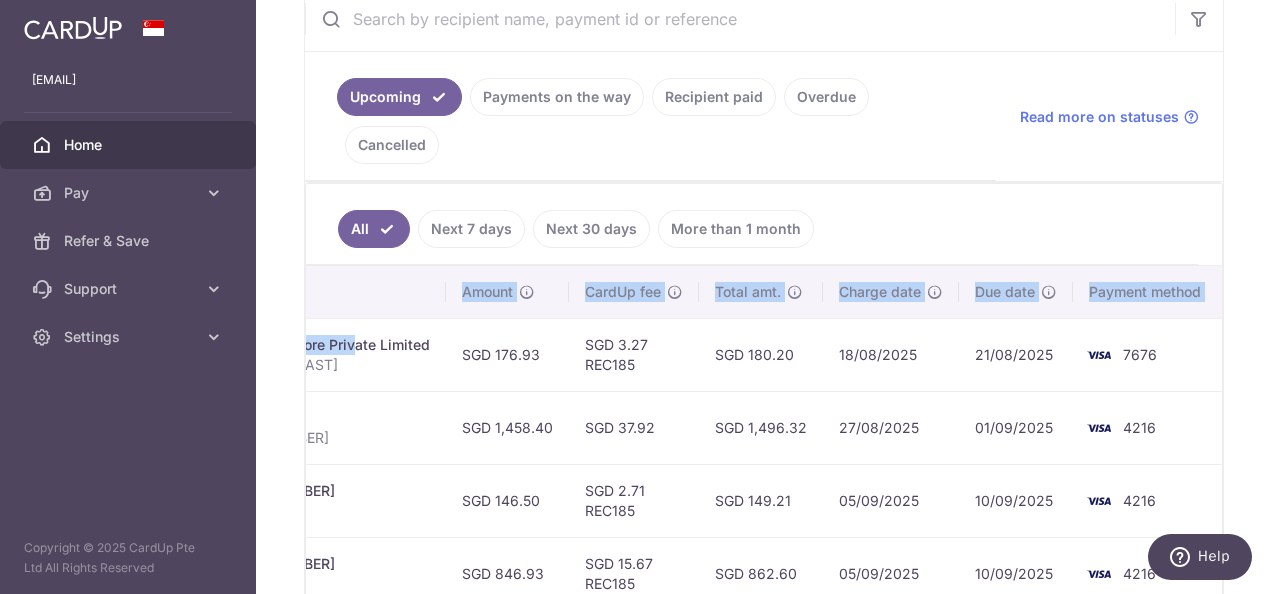 drag, startPoint x: 931, startPoint y: 298, endPoint x: 1272, endPoint y: 299, distance: 341.00146 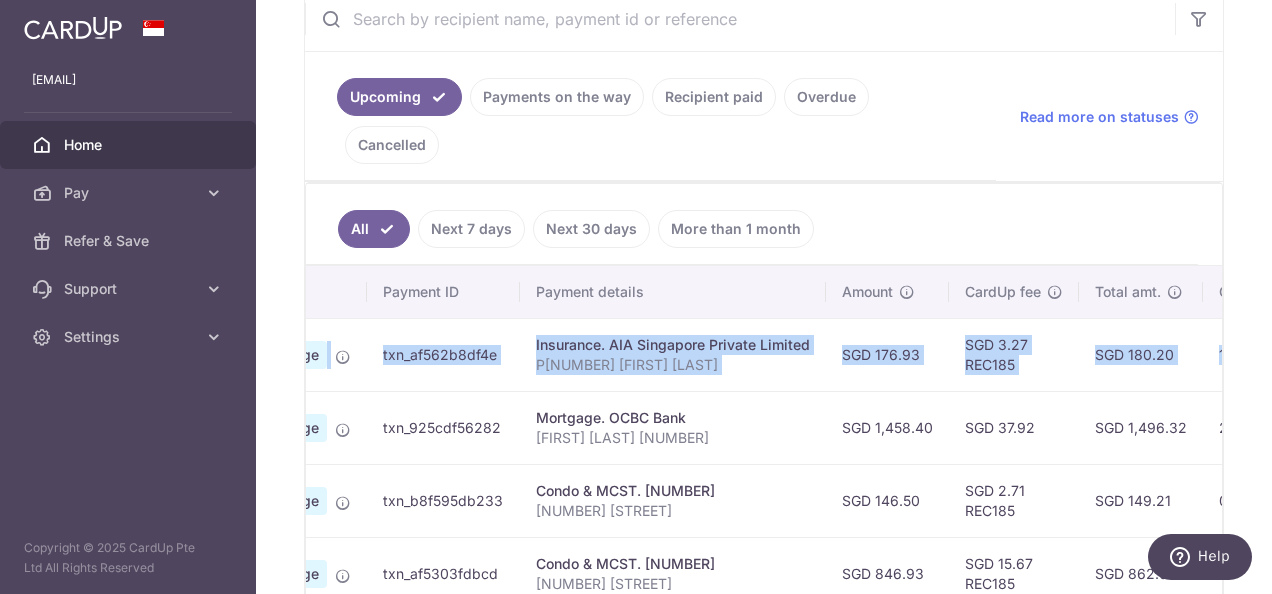 scroll, scrollTop: 0, scrollLeft: 0, axis: both 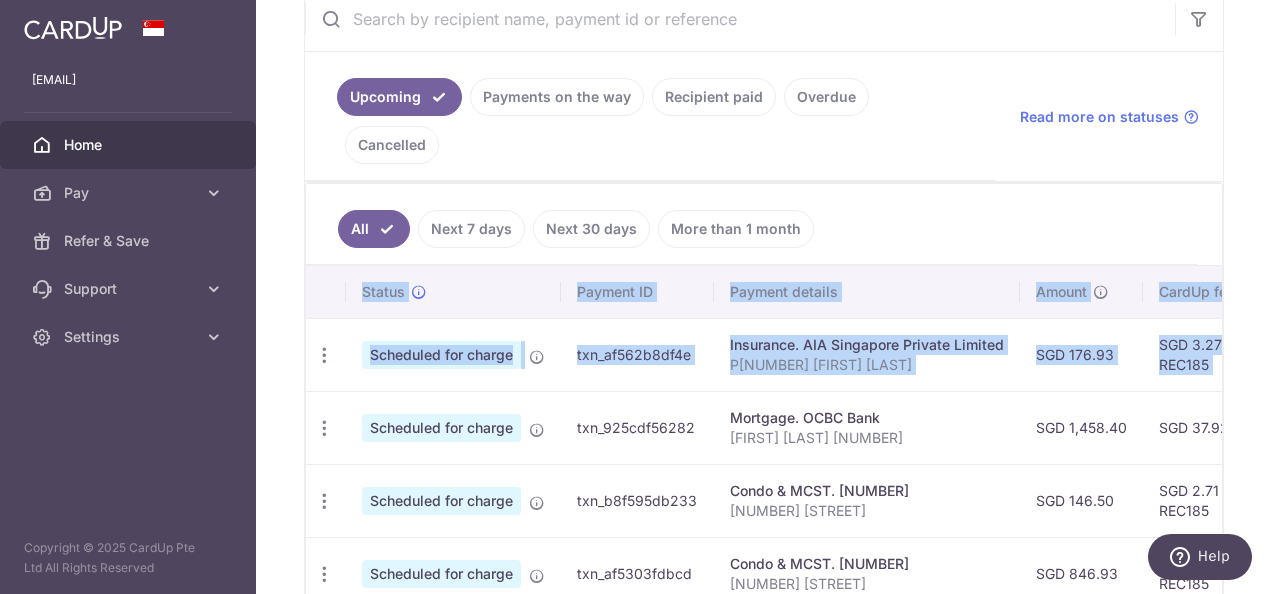 drag, startPoint x: 968, startPoint y: 324, endPoint x: 303, endPoint y: 336, distance: 665.1083 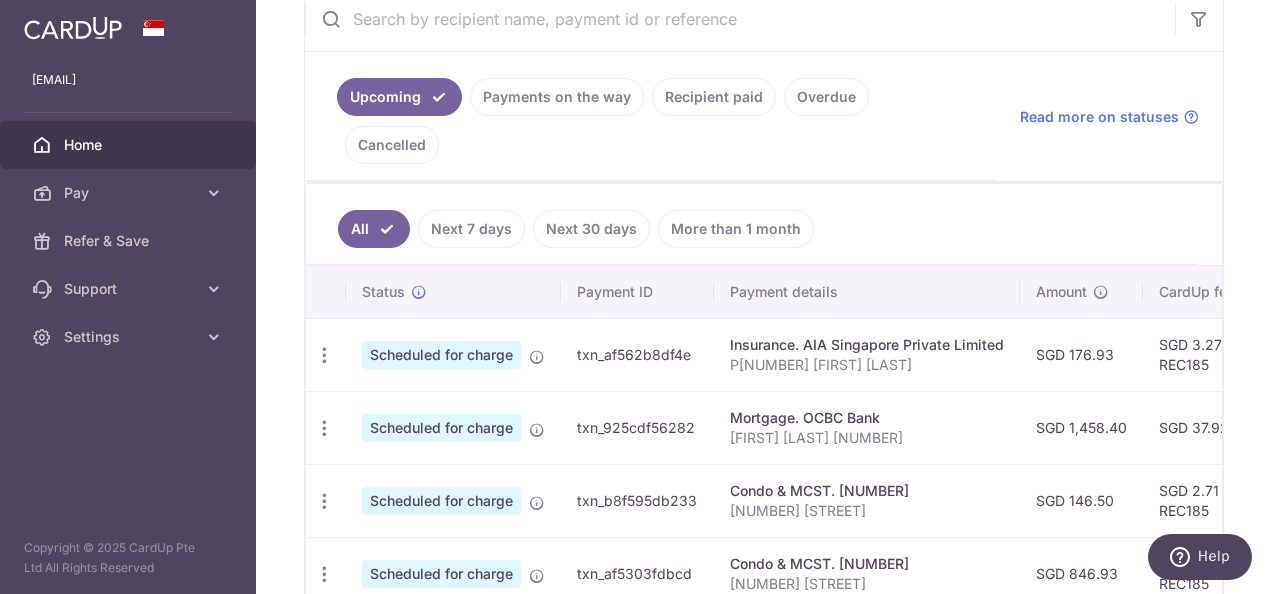 click on "Mortgage. OCBC Bank
[FIRST] [LAST] [NUMBER]" at bounding box center (867, 427) 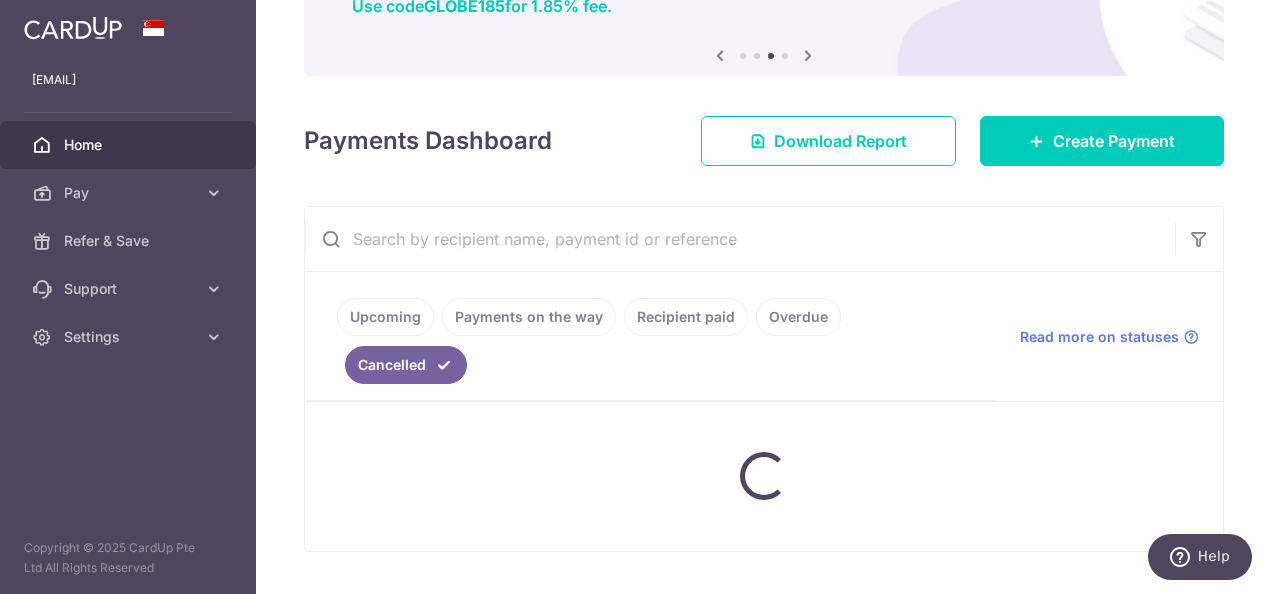 scroll, scrollTop: 400, scrollLeft: 0, axis: vertical 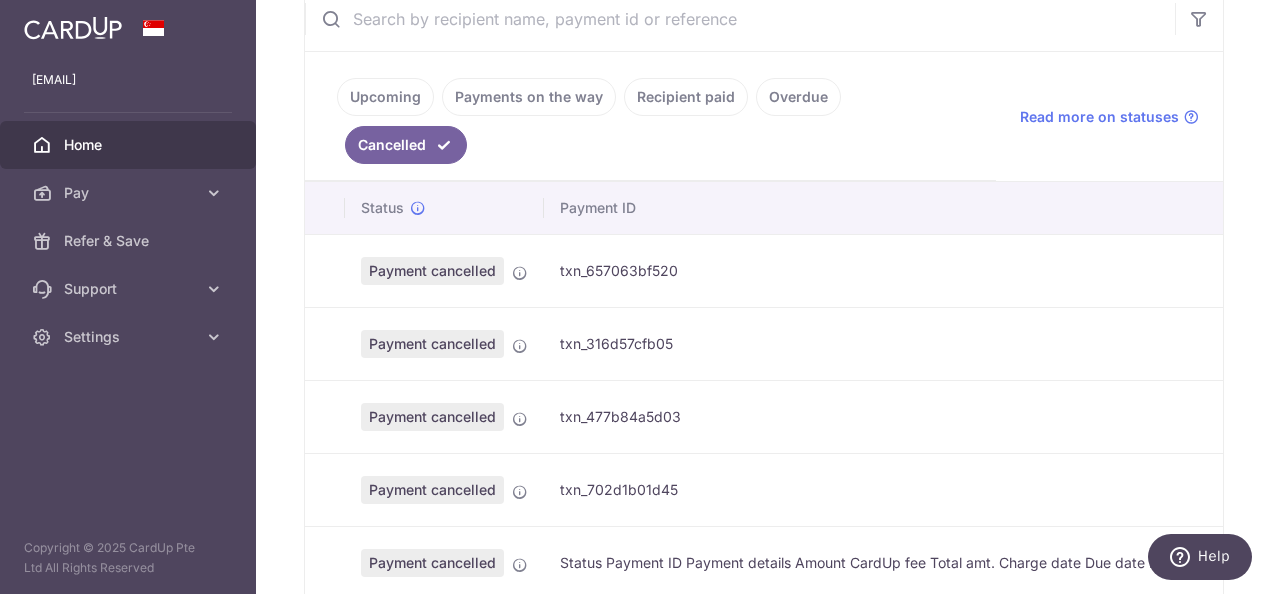 click on "Upcoming" at bounding box center (385, 97) 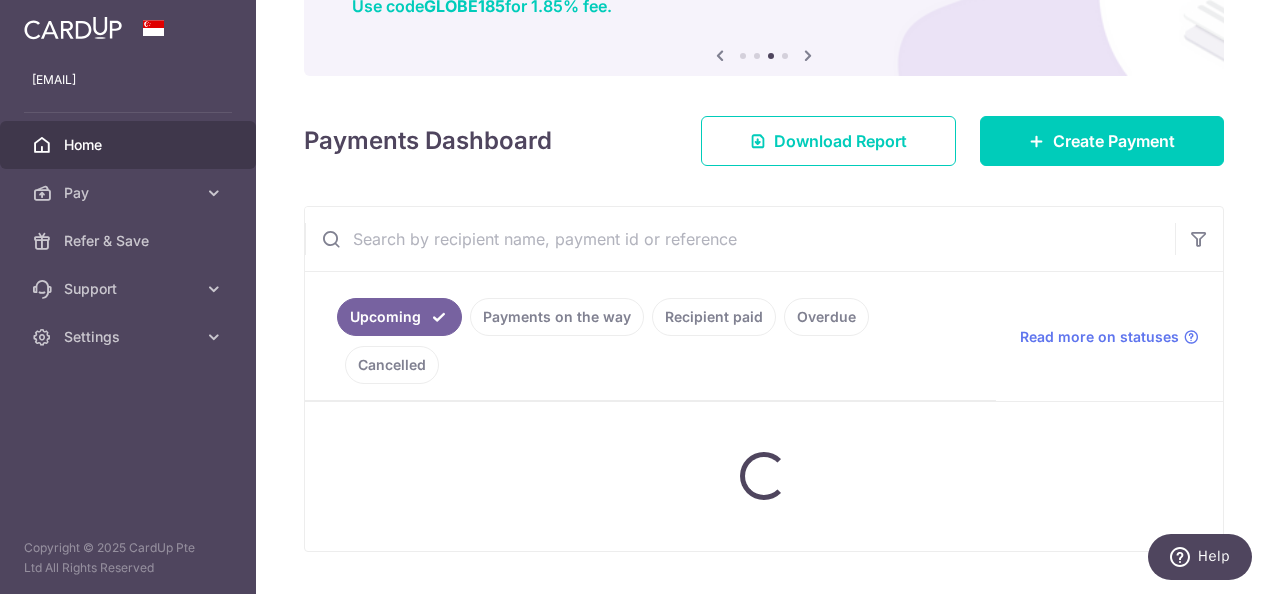 scroll, scrollTop: 400, scrollLeft: 0, axis: vertical 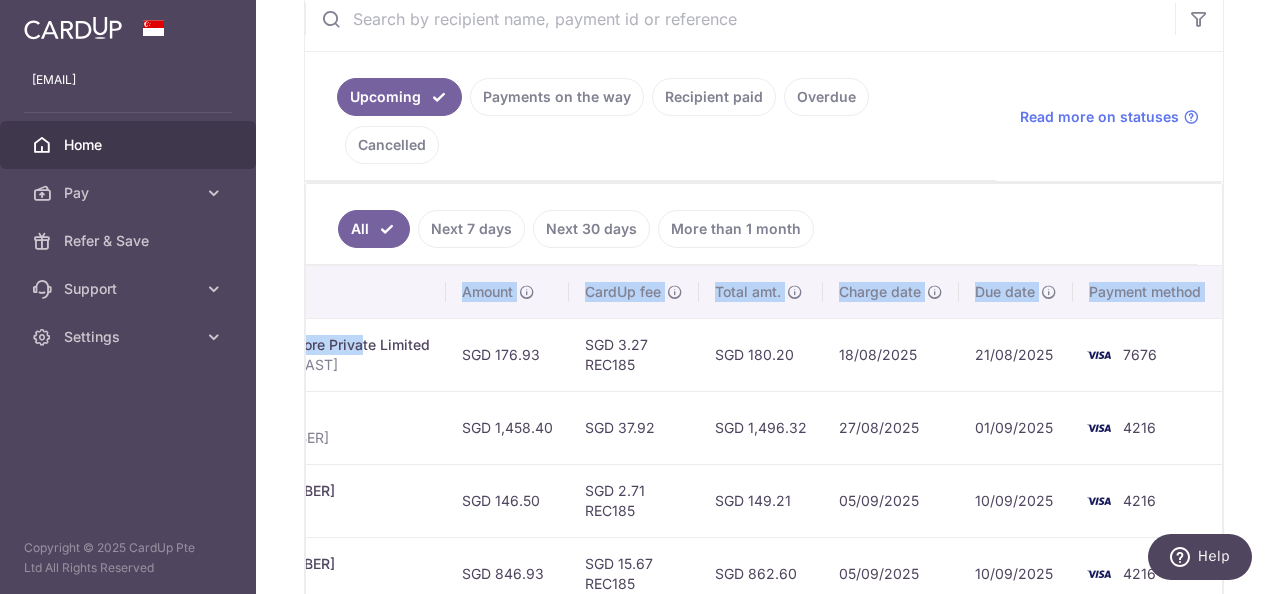 drag, startPoint x: 875, startPoint y: 295, endPoint x: 1275, endPoint y: 322, distance: 400.91022 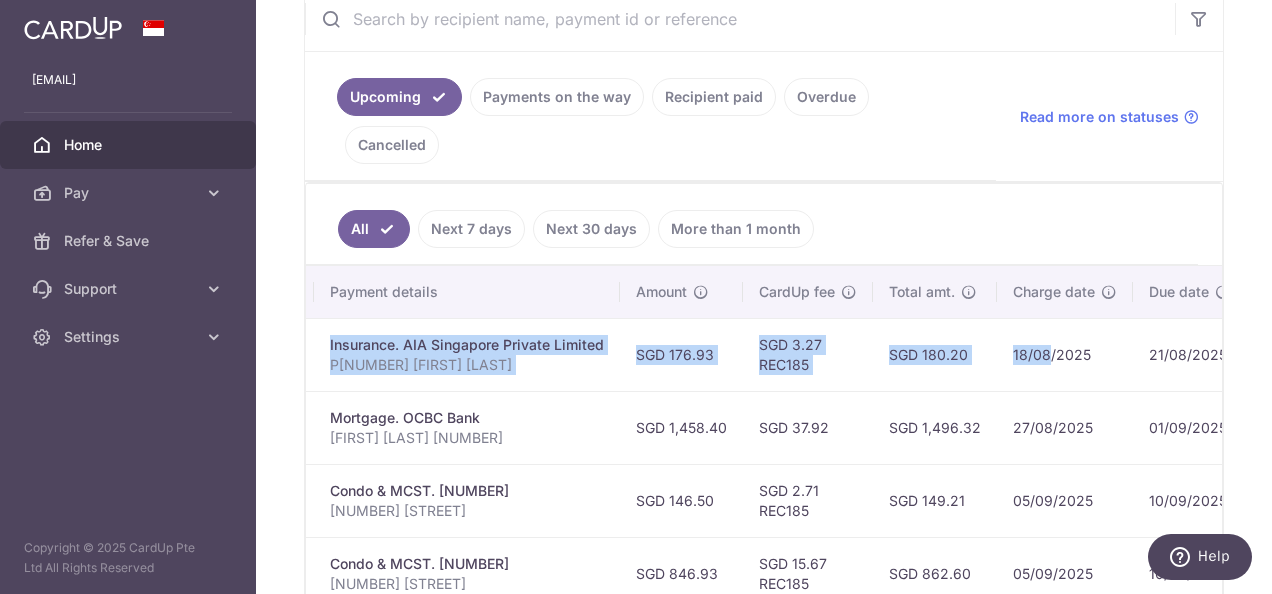 scroll, scrollTop: 0, scrollLeft: 97, axis: horizontal 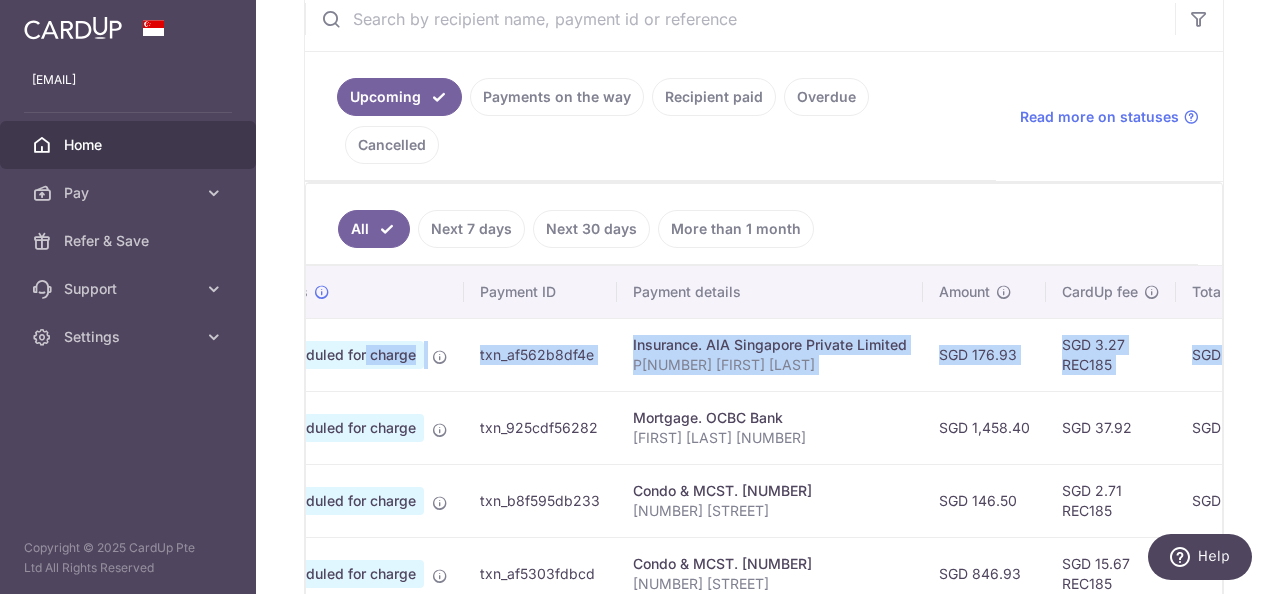drag, startPoint x: 872, startPoint y: 320, endPoint x: 275, endPoint y: 299, distance: 597.36926 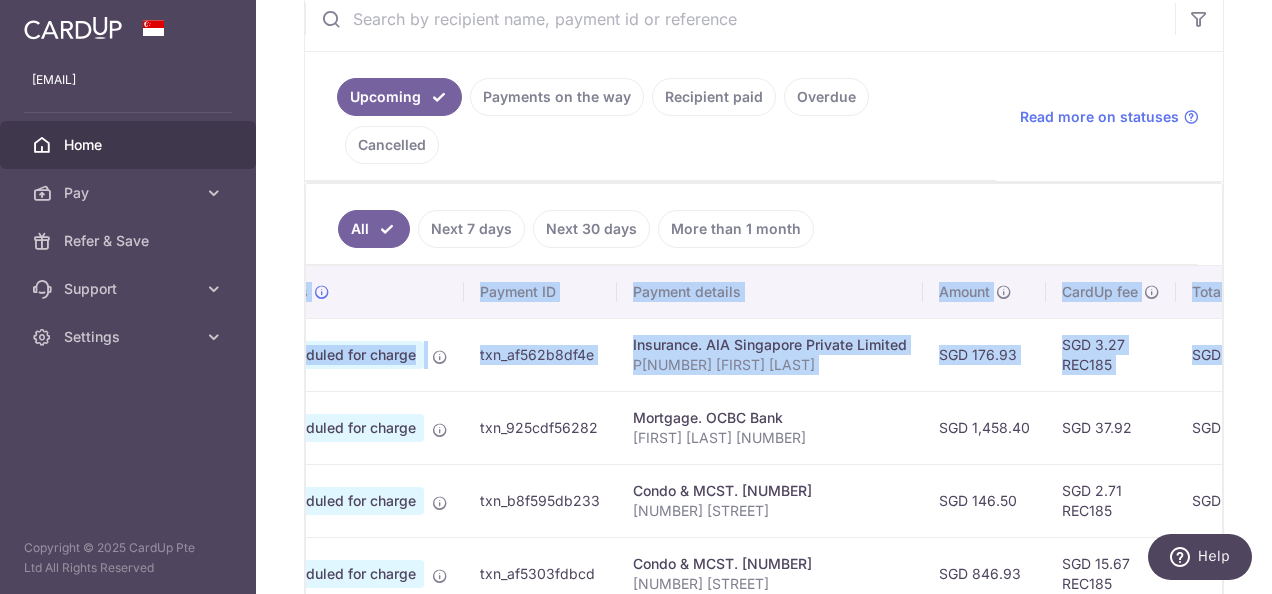 scroll, scrollTop: 0, scrollLeft: 0, axis: both 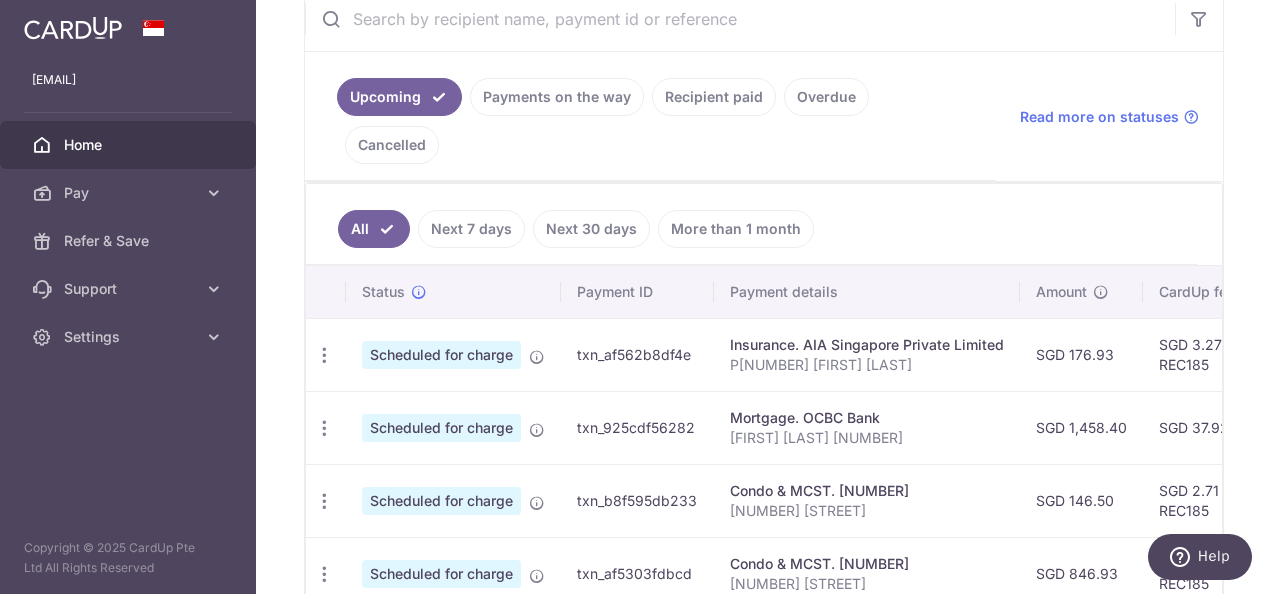 click on "Mortgage. OCBC Bank
[FIRST] [LAST] [NUMBER]" at bounding box center (867, 427) 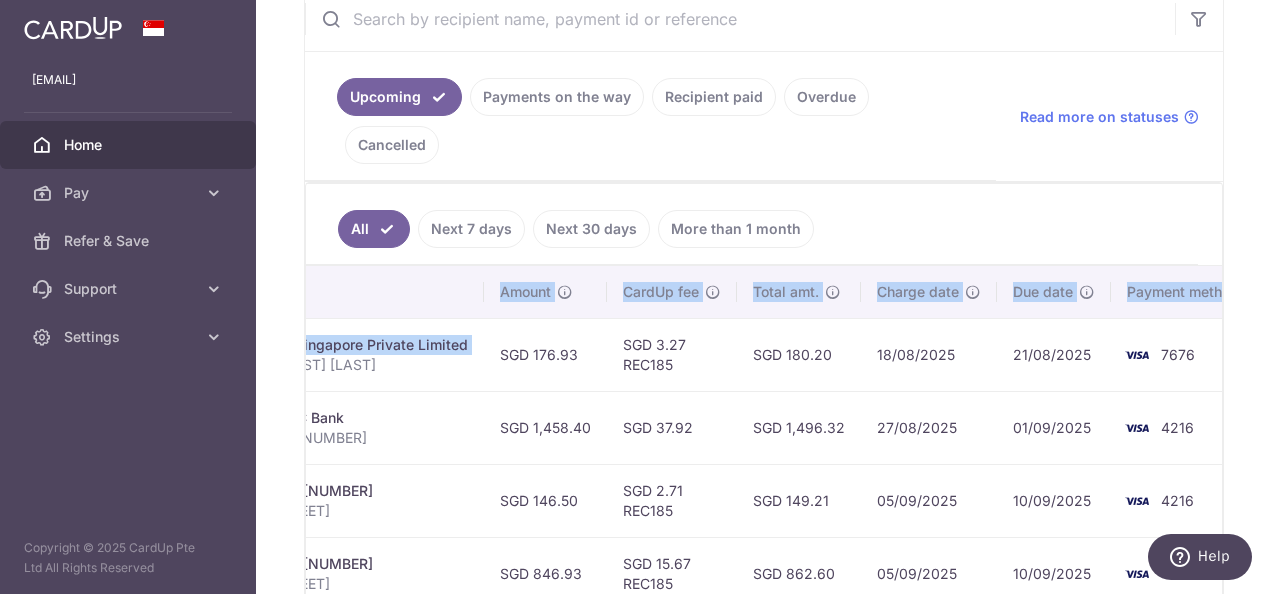 scroll, scrollTop: 0, scrollLeft: 574, axis: horizontal 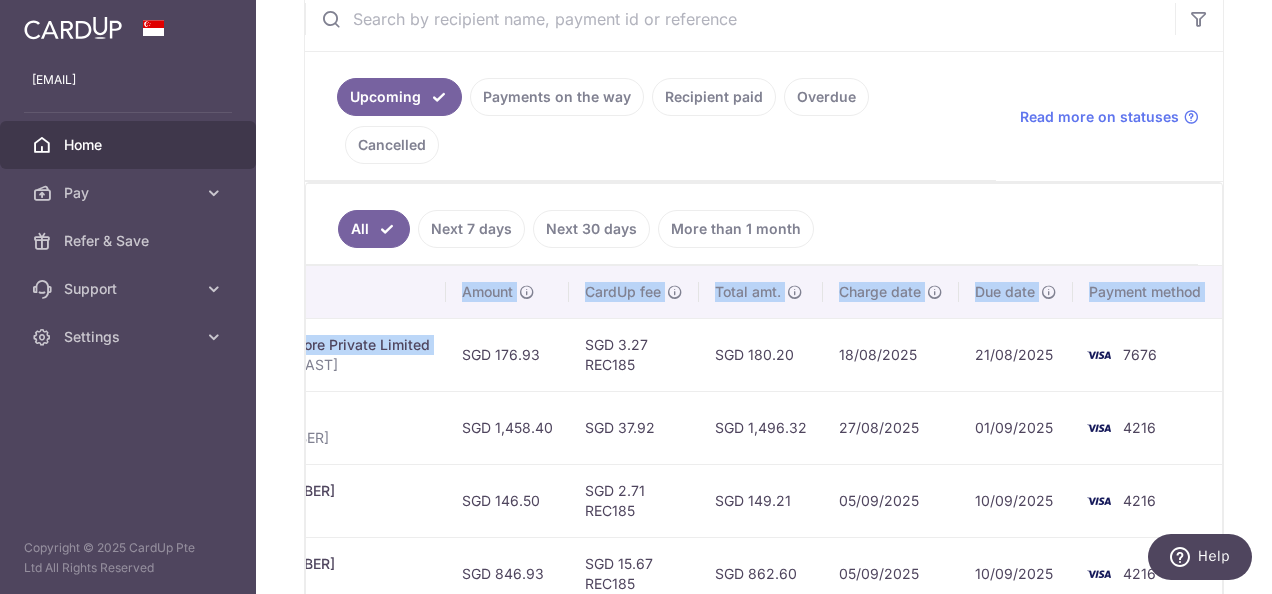 drag, startPoint x: 806, startPoint y: 310, endPoint x: 1040, endPoint y: 314, distance: 234.03418 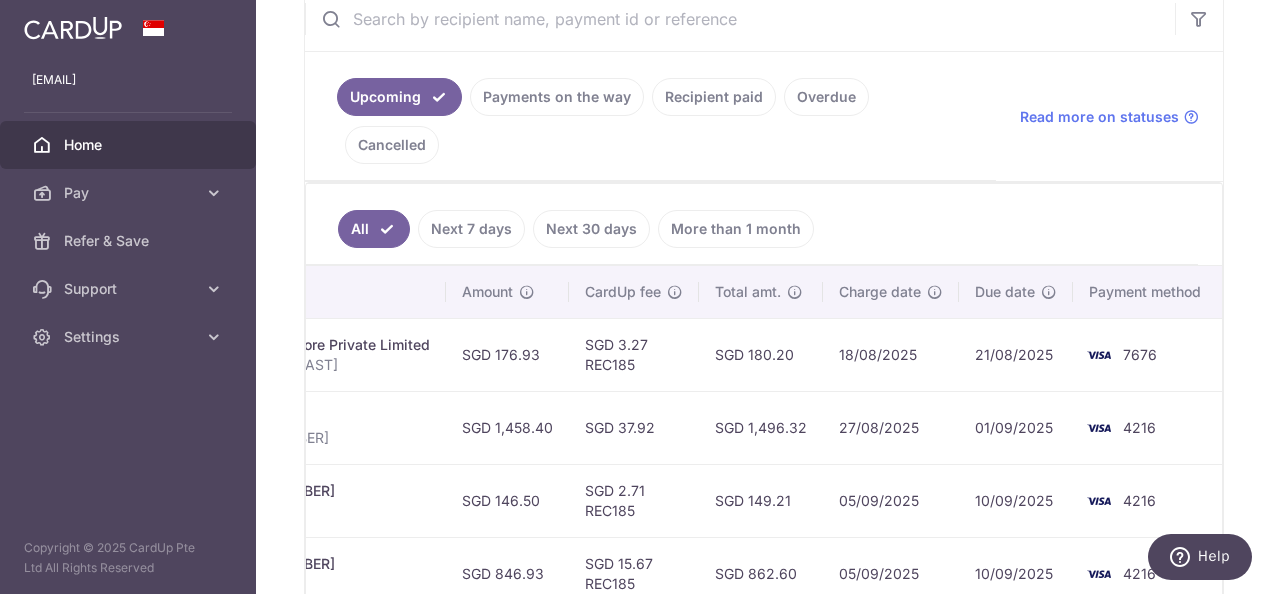 click on "27/08/2025" at bounding box center [891, 427] 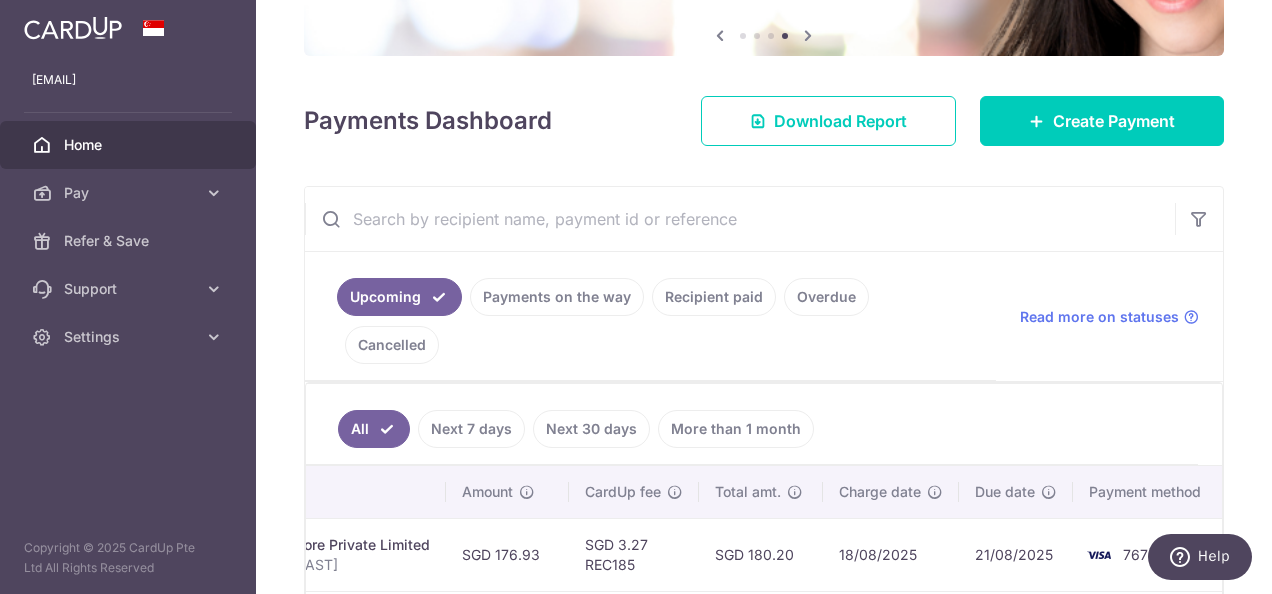 click on "Payments on the way" at bounding box center (557, 297) 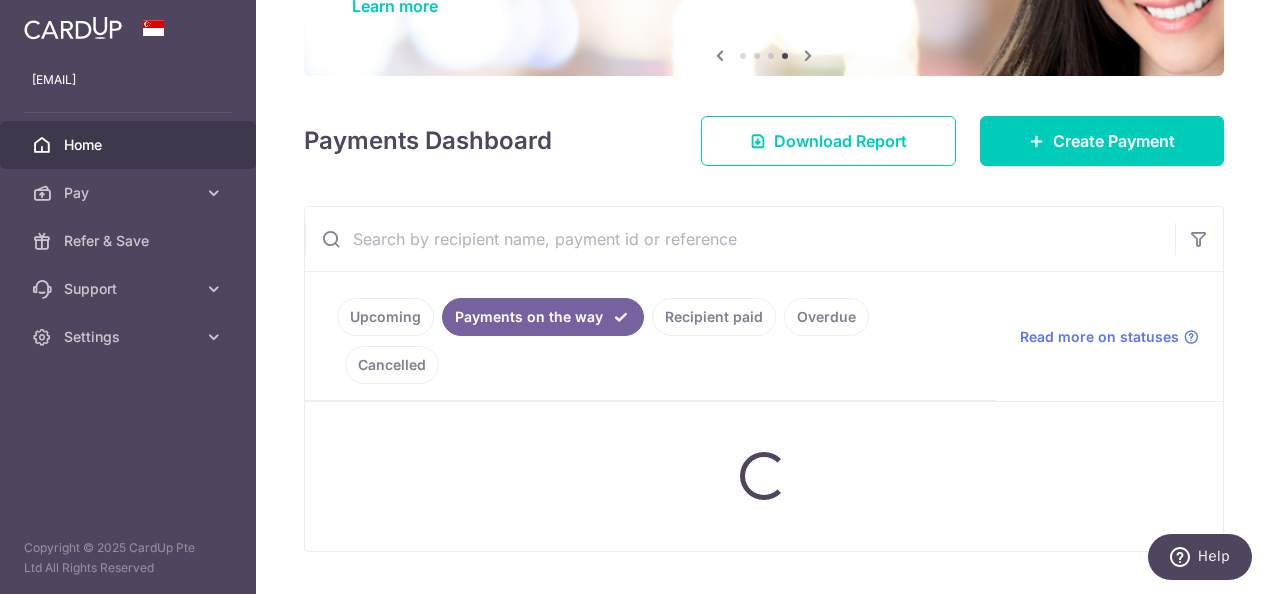 scroll, scrollTop: 168, scrollLeft: 0, axis: vertical 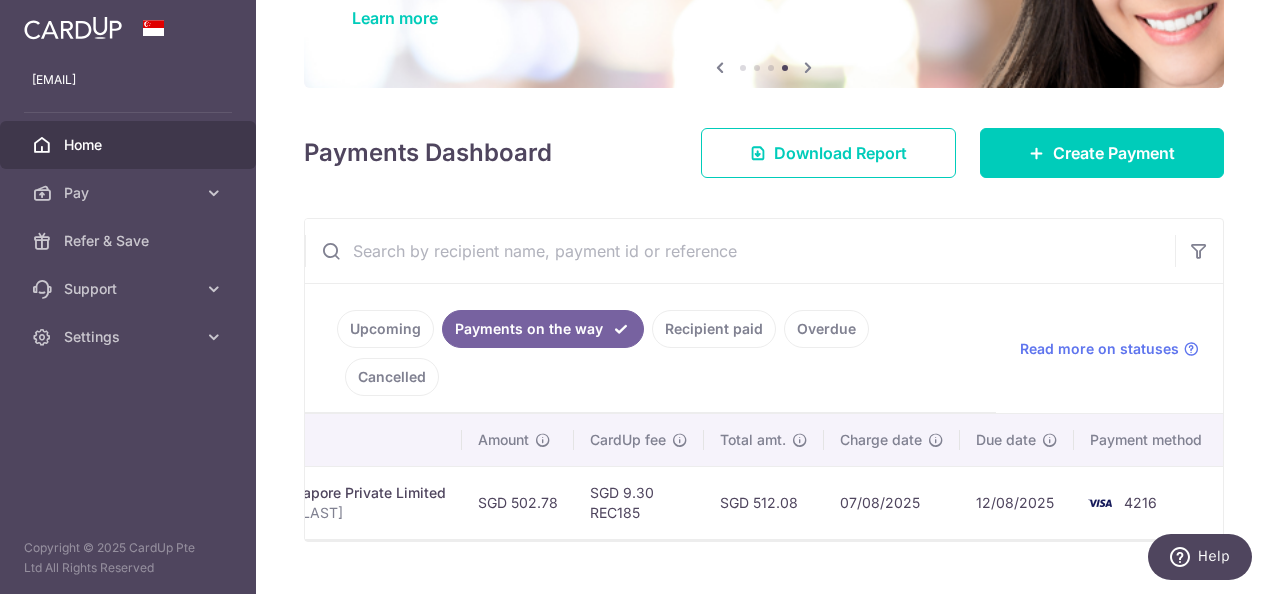 click on "Recipient paid" at bounding box center (714, 329) 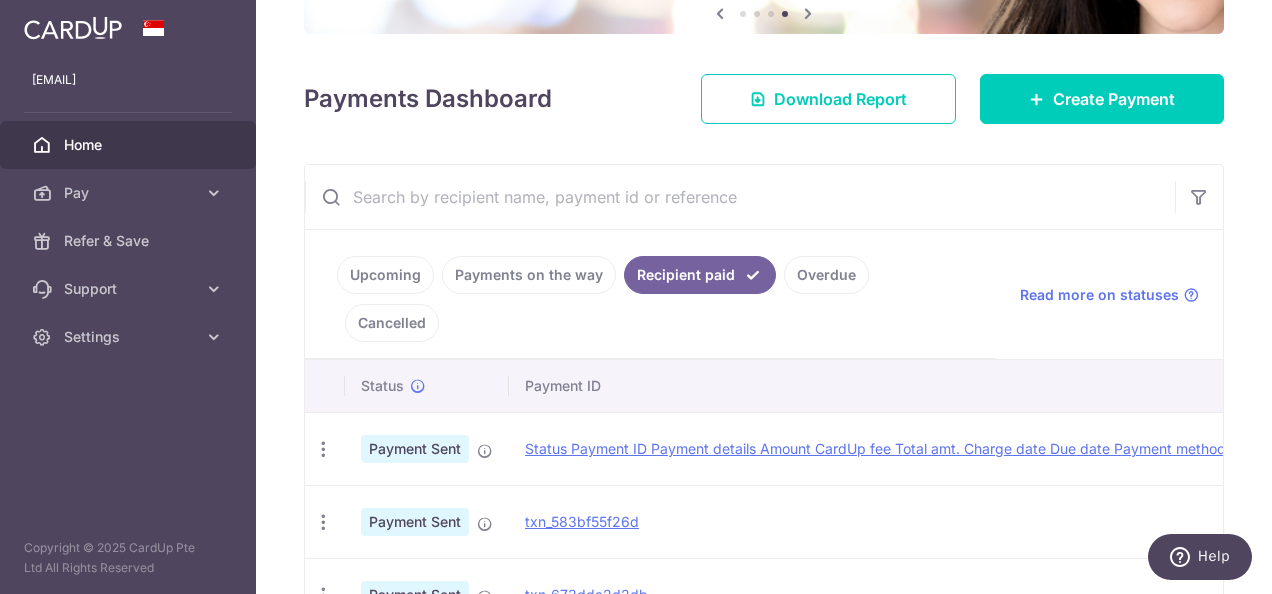 scroll, scrollTop: 268, scrollLeft: 0, axis: vertical 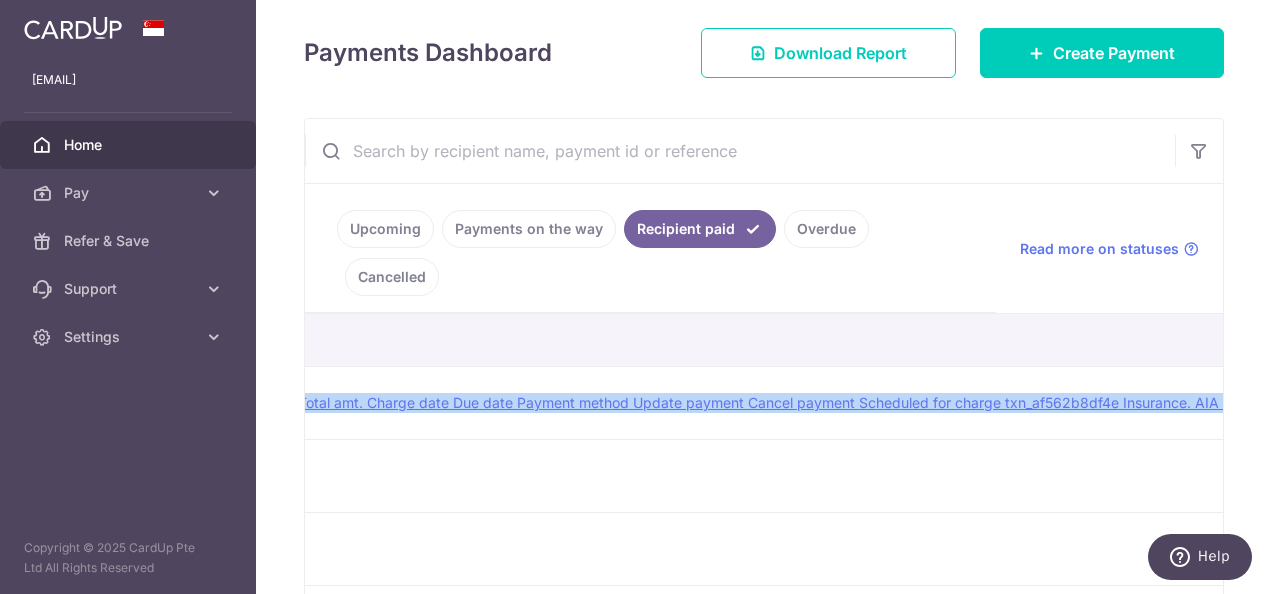drag, startPoint x: 732, startPoint y: 354, endPoint x: 1261, endPoint y: 379, distance: 529.5904 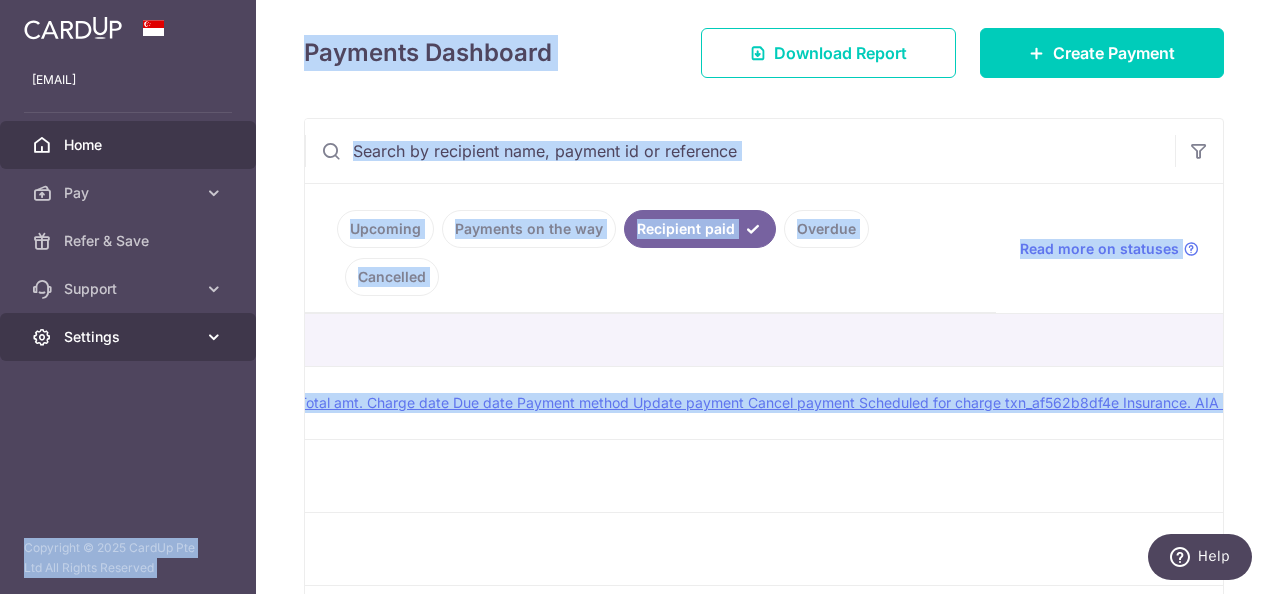 scroll, scrollTop: 0, scrollLeft: 0, axis: both 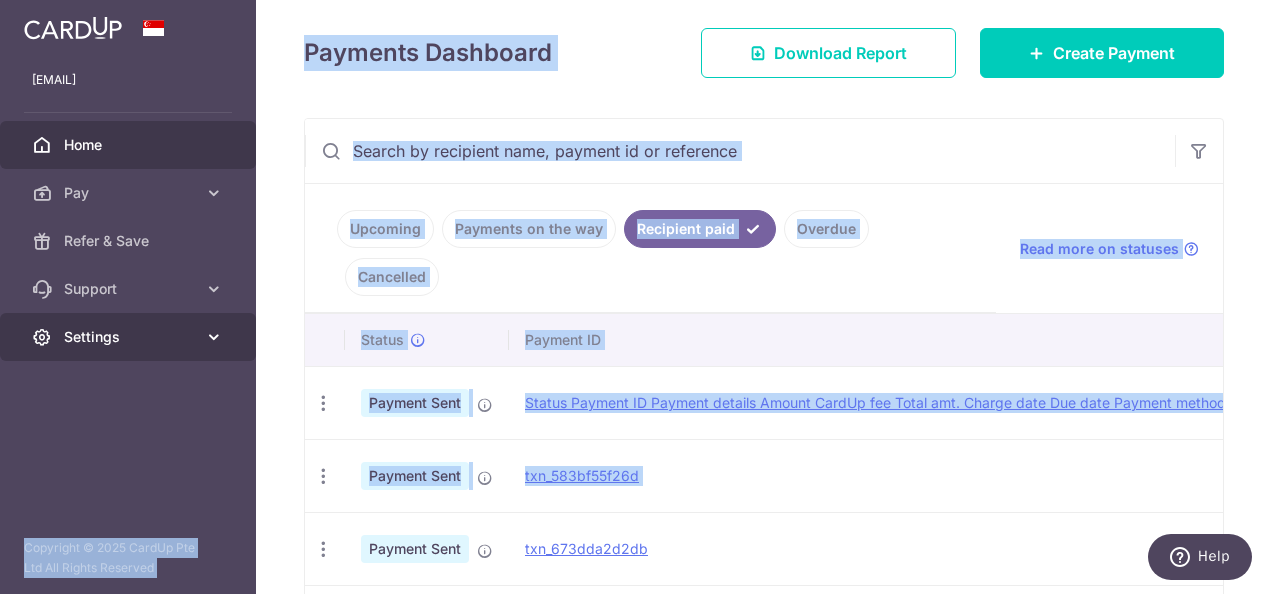 drag, startPoint x: 1172, startPoint y: 430, endPoint x: 166, endPoint y: 317, distance: 1012.32654 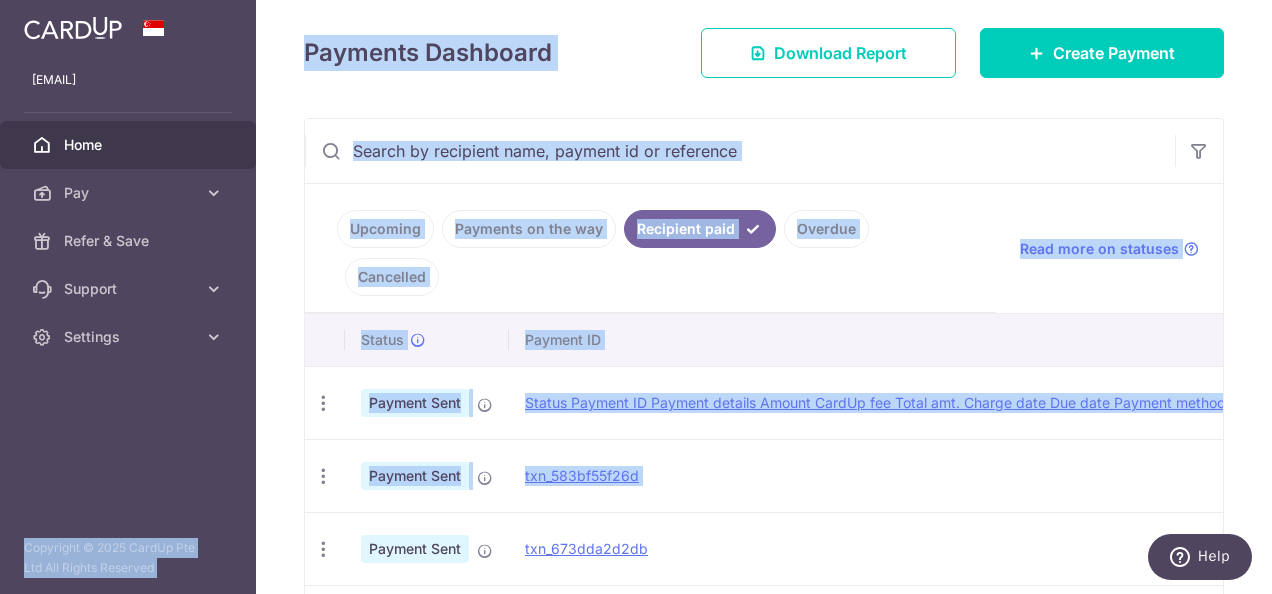 click on "Insurance. AIA Singapore Private Limited
E[NUMBER] [FIRST] [LAST]" at bounding box center [2068, 475] 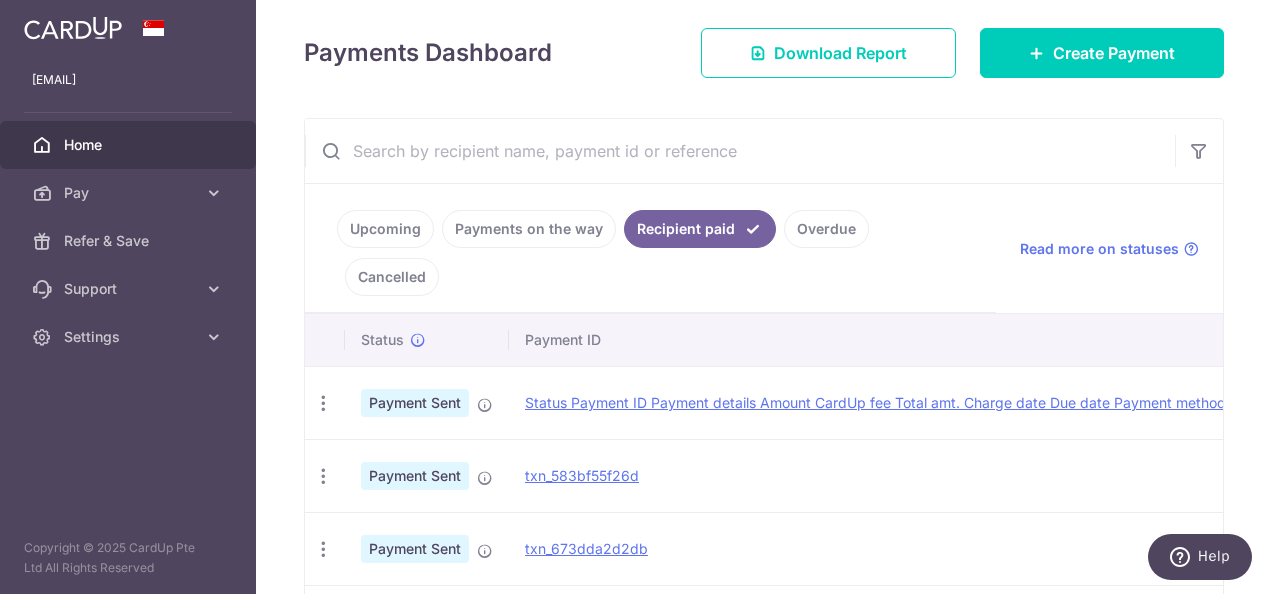 click on "Payments on the way" at bounding box center [529, 229] 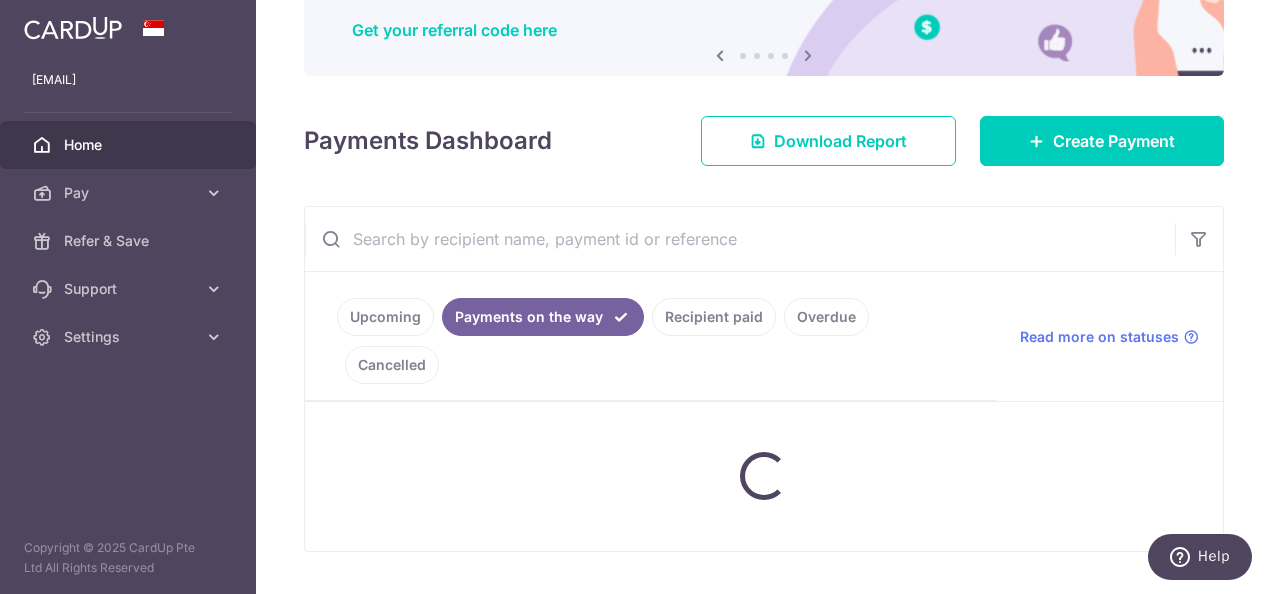scroll, scrollTop: 168, scrollLeft: 0, axis: vertical 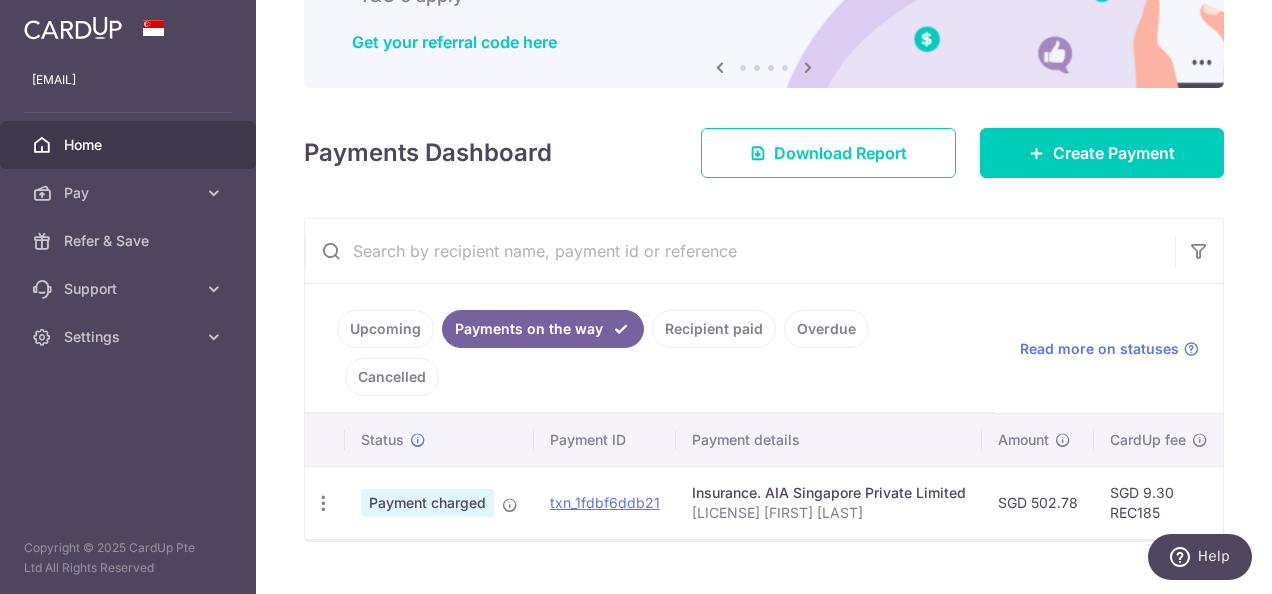 click on "Upcoming" at bounding box center (385, 329) 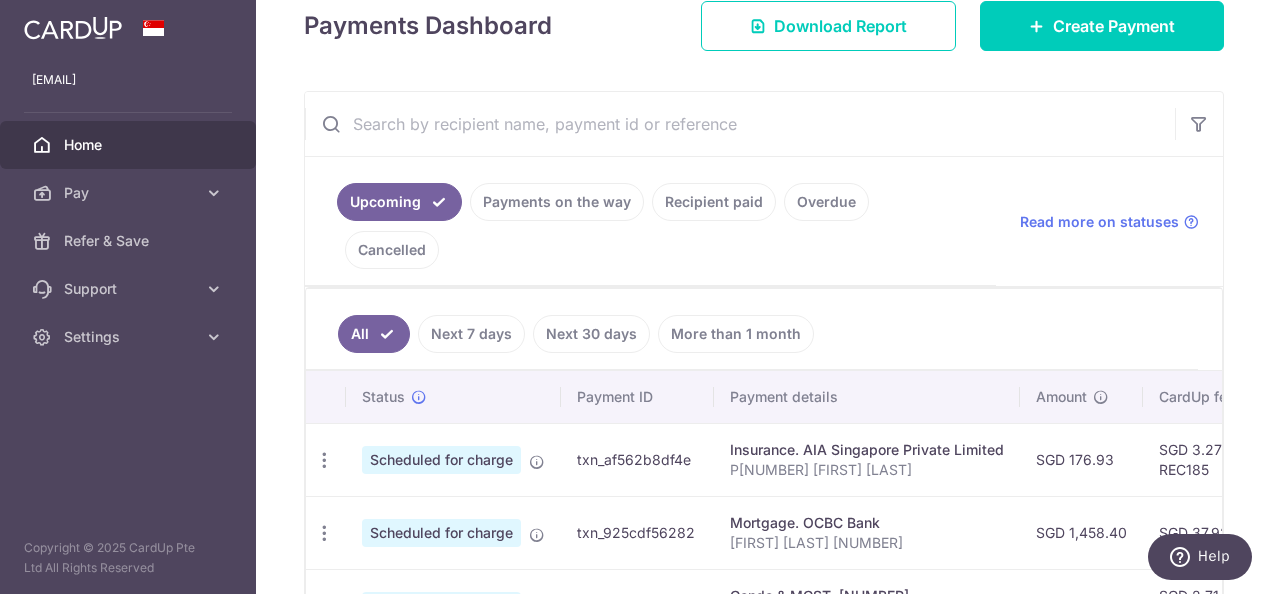 scroll, scrollTop: 368, scrollLeft: 0, axis: vertical 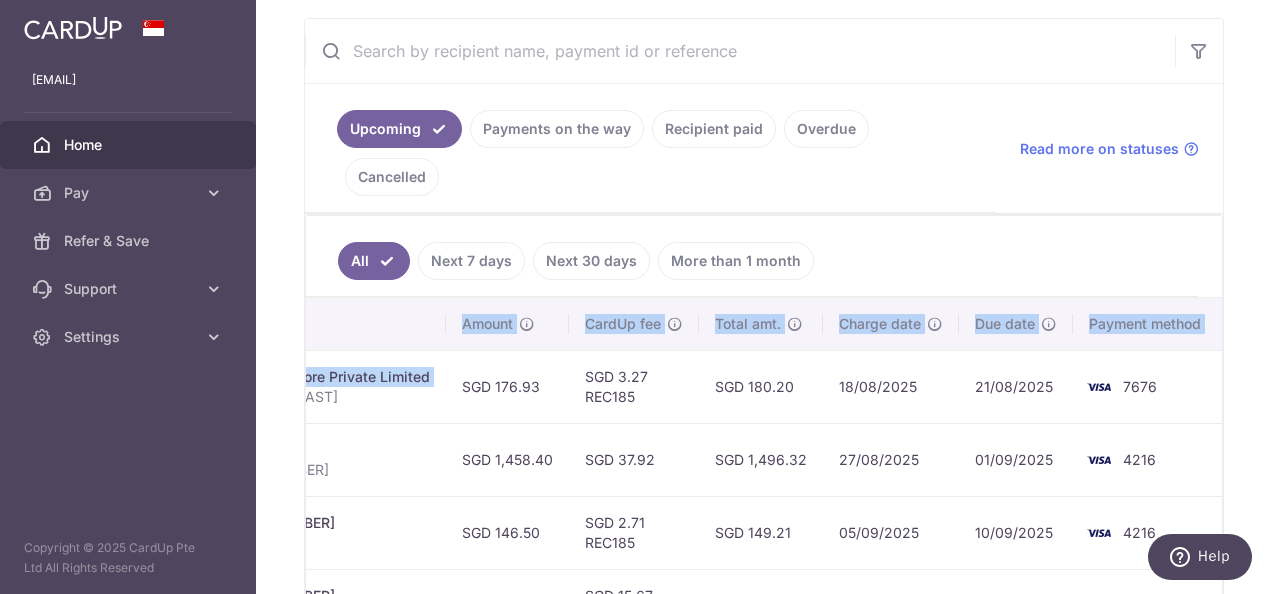 drag, startPoint x: 742, startPoint y: 368, endPoint x: 1275, endPoint y: 372, distance: 533.015 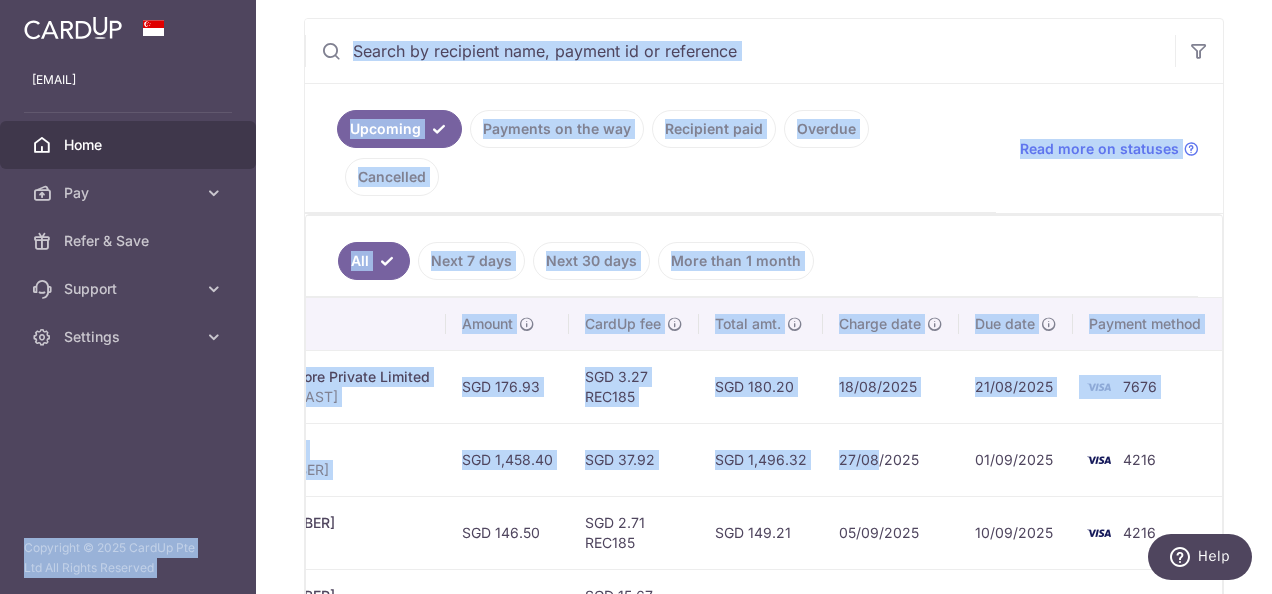 scroll, scrollTop: 0, scrollLeft: 0, axis: both 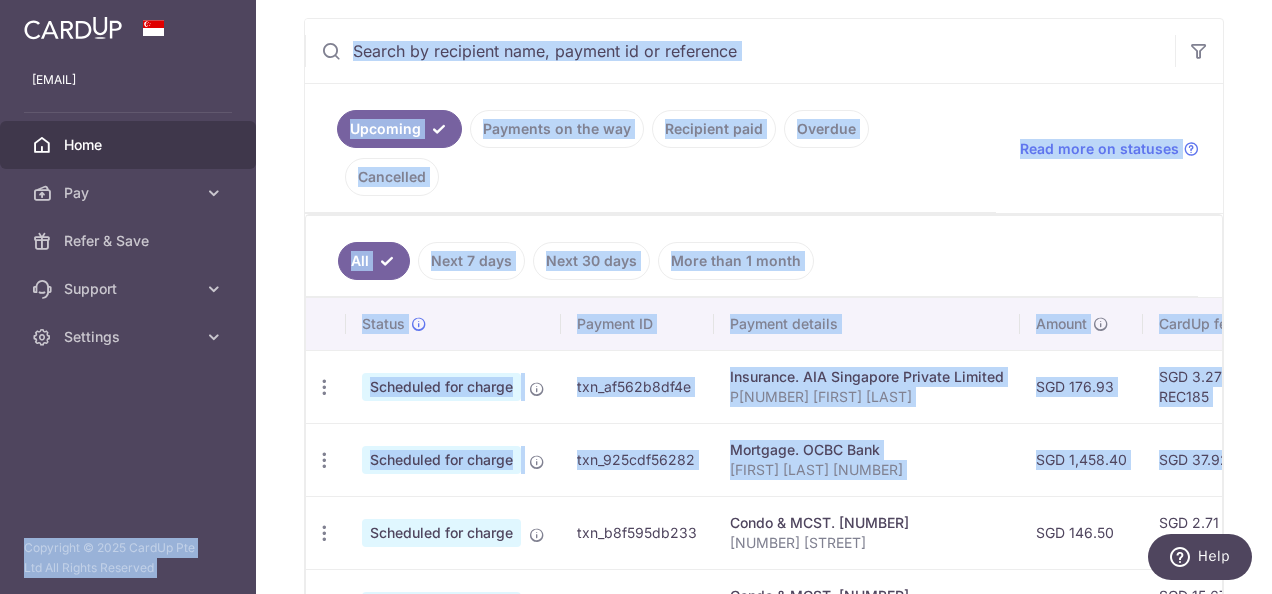 drag, startPoint x: 868, startPoint y: 374, endPoint x: 168, endPoint y: 369, distance: 700.0179 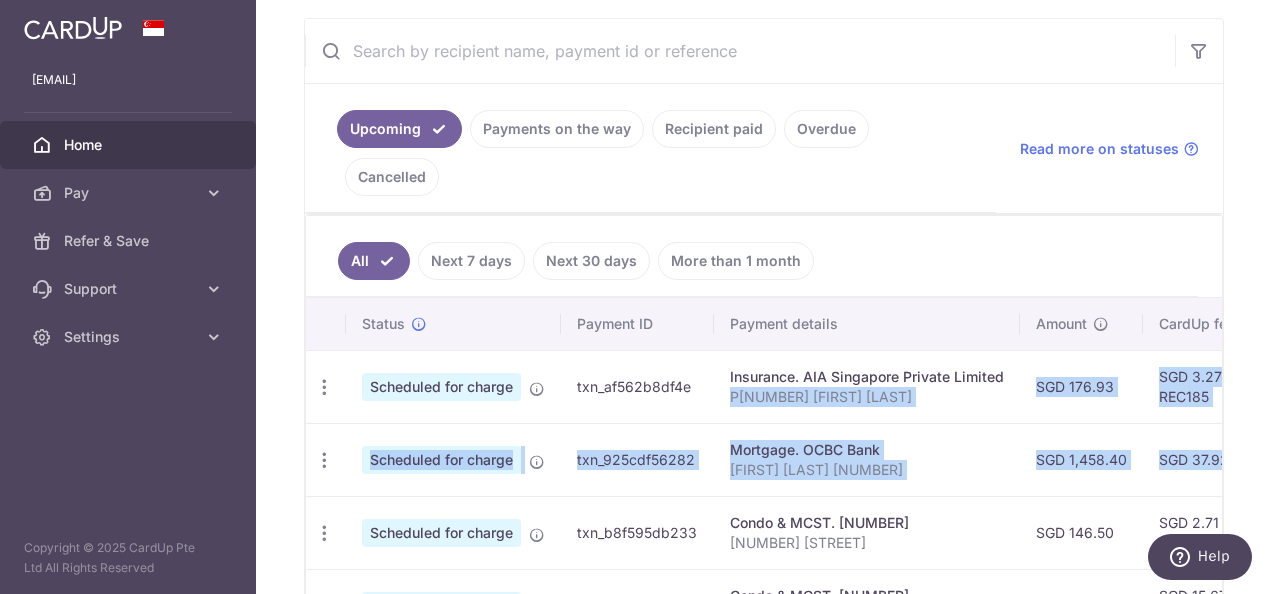 scroll, scrollTop: 0, scrollLeft: 574, axis: horizontal 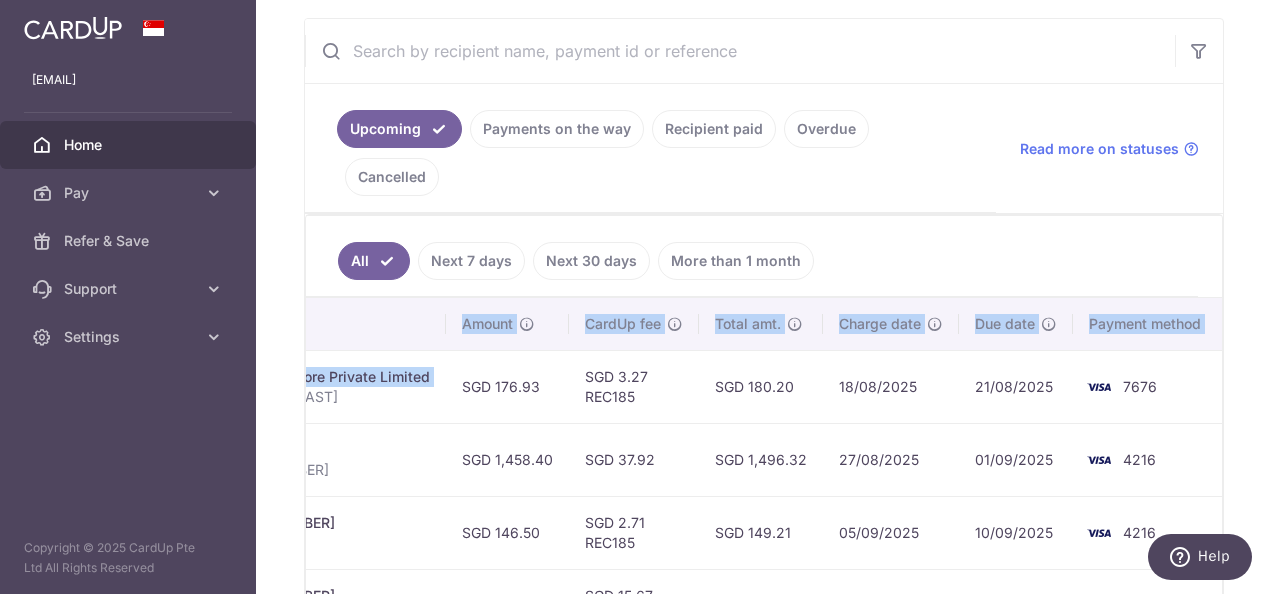 drag, startPoint x: 989, startPoint y: 365, endPoint x: 1266, endPoint y: 374, distance: 277.14618 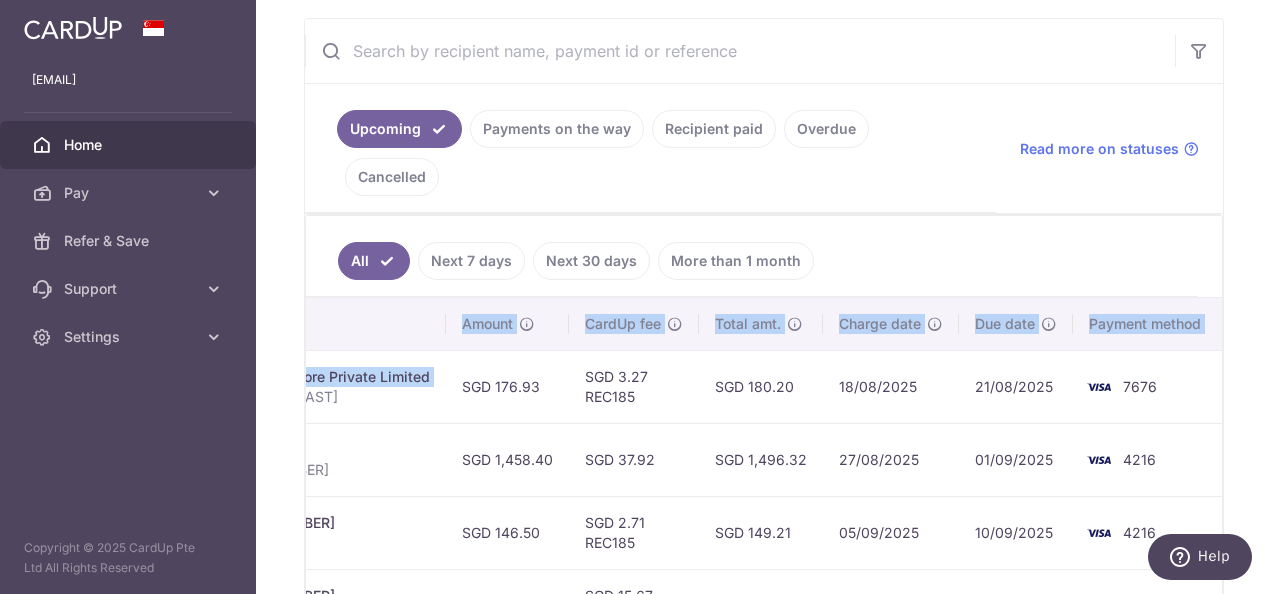 click on "[EMAIL]
Home
Pay
Payments
Recipients
Cards
Refer & Save
Support
FAQ
Contact Us
Settings
Account
Logout
Copyright © 2025 CardUp Pte Ltd All Rights Reserved
×
Pause Schedule" at bounding box center [636, 297] 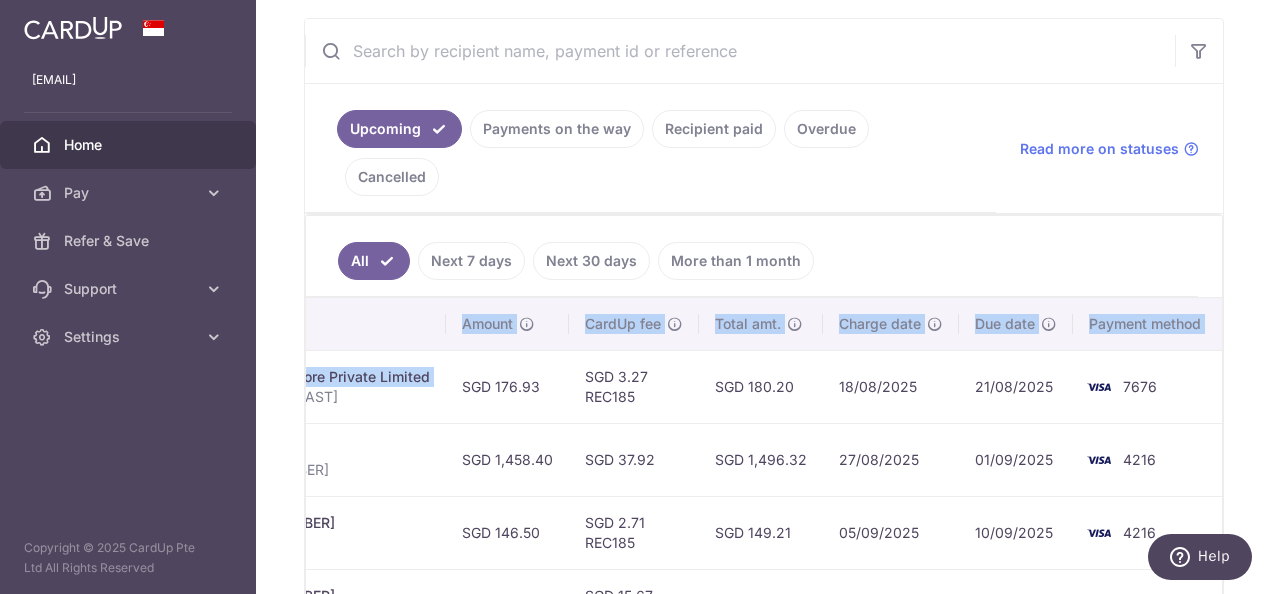drag, startPoint x: 1266, startPoint y: 374, endPoint x: 991, endPoint y: 429, distance: 280.44608 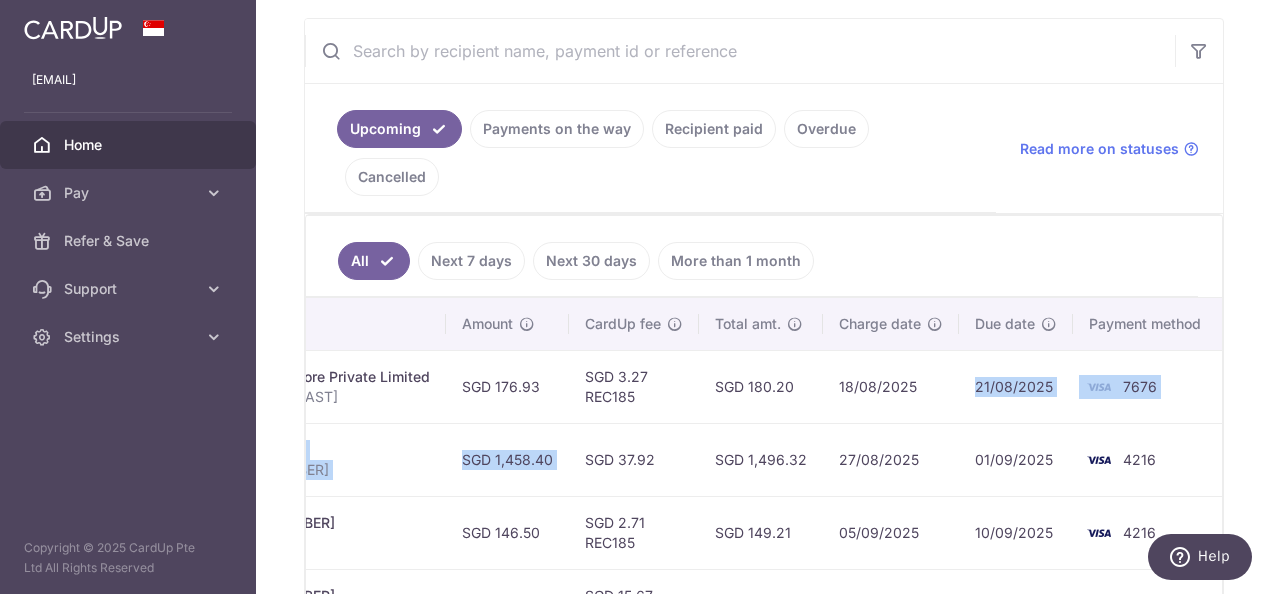 drag, startPoint x: 912, startPoint y: 360, endPoint x: 584, endPoint y: 376, distance: 328.39 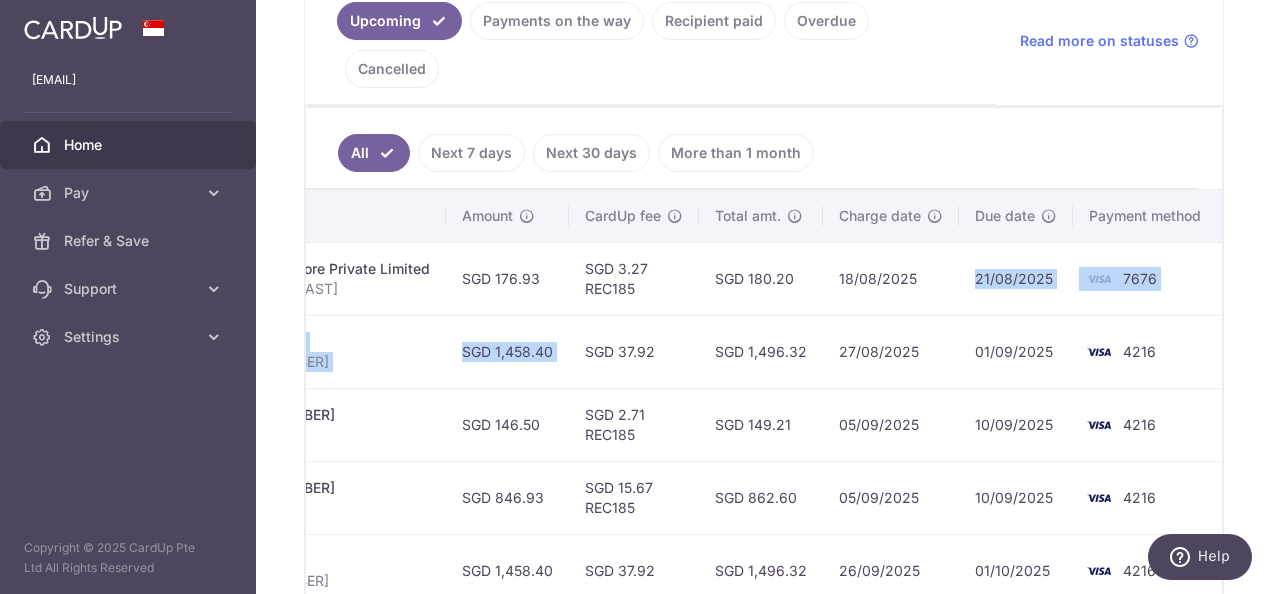scroll, scrollTop: 368, scrollLeft: 0, axis: vertical 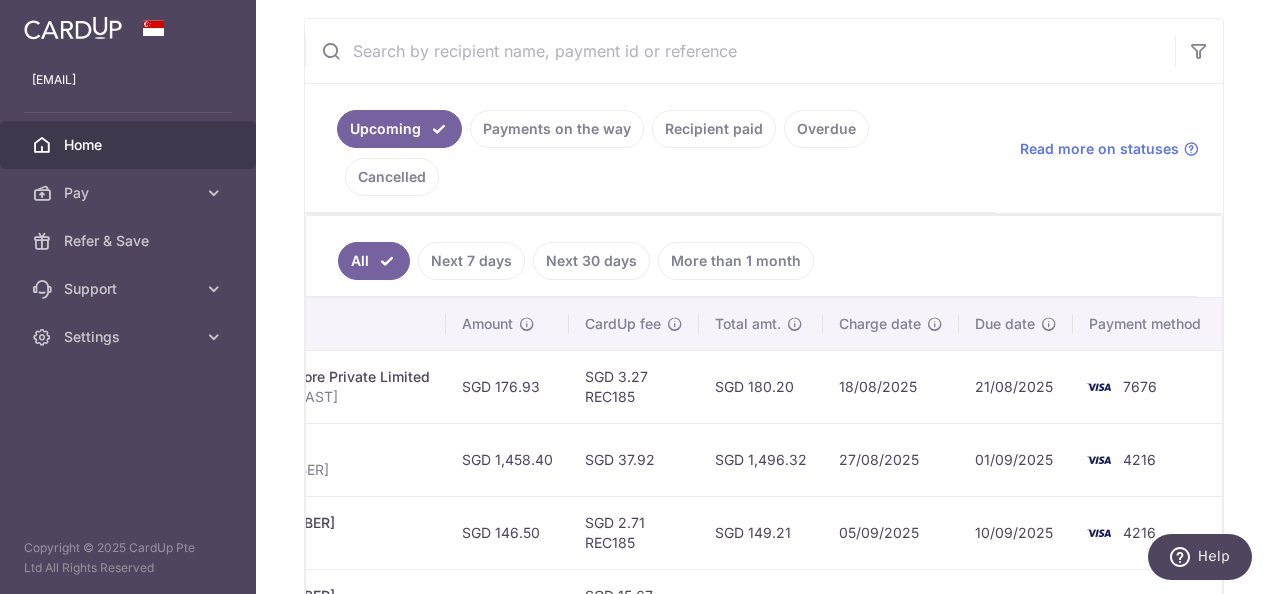 click on "SGD 180.20" at bounding box center [761, 386] 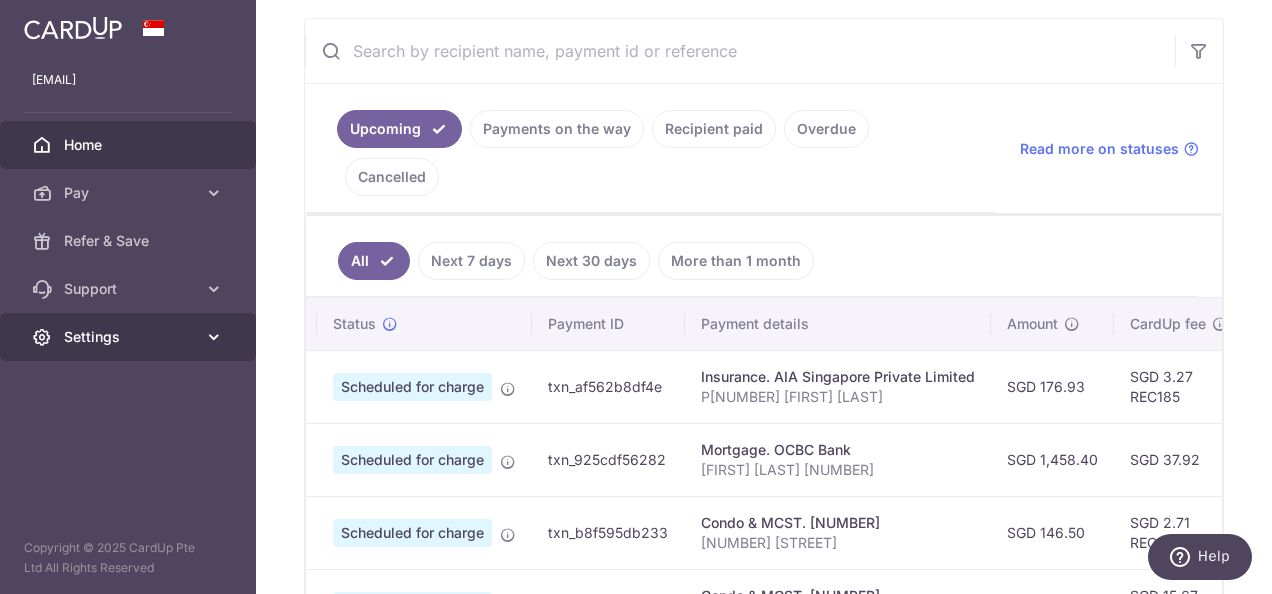 scroll, scrollTop: 0, scrollLeft: 0, axis: both 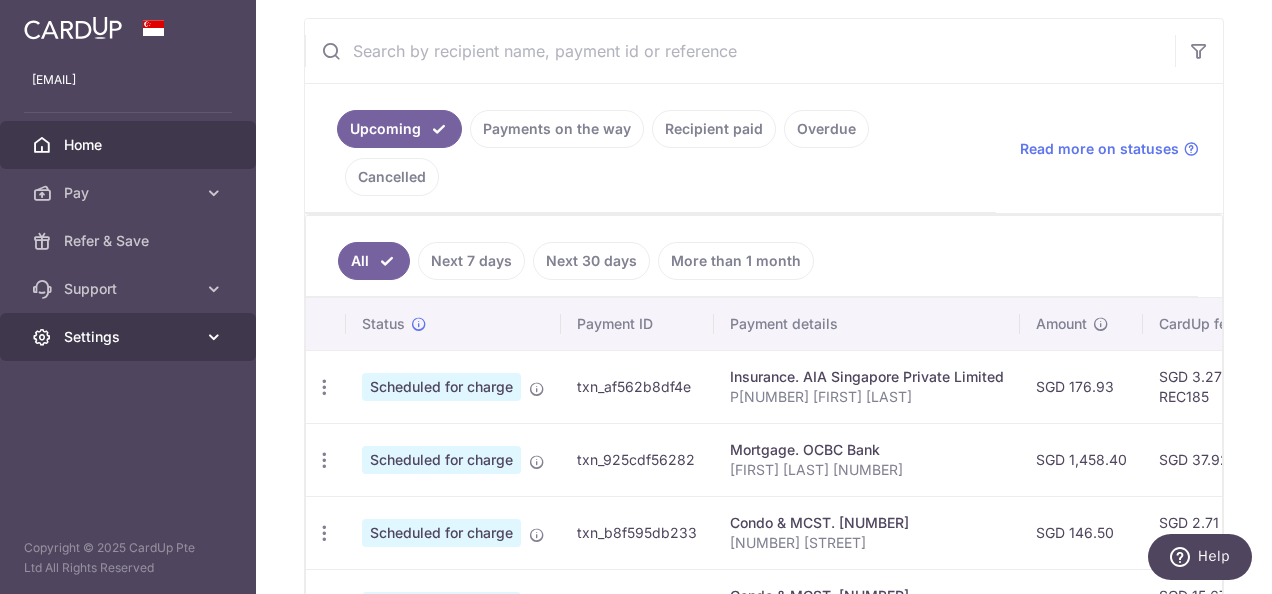 drag, startPoint x: 812, startPoint y: 338, endPoint x: 157, endPoint y: 359, distance: 655.33655 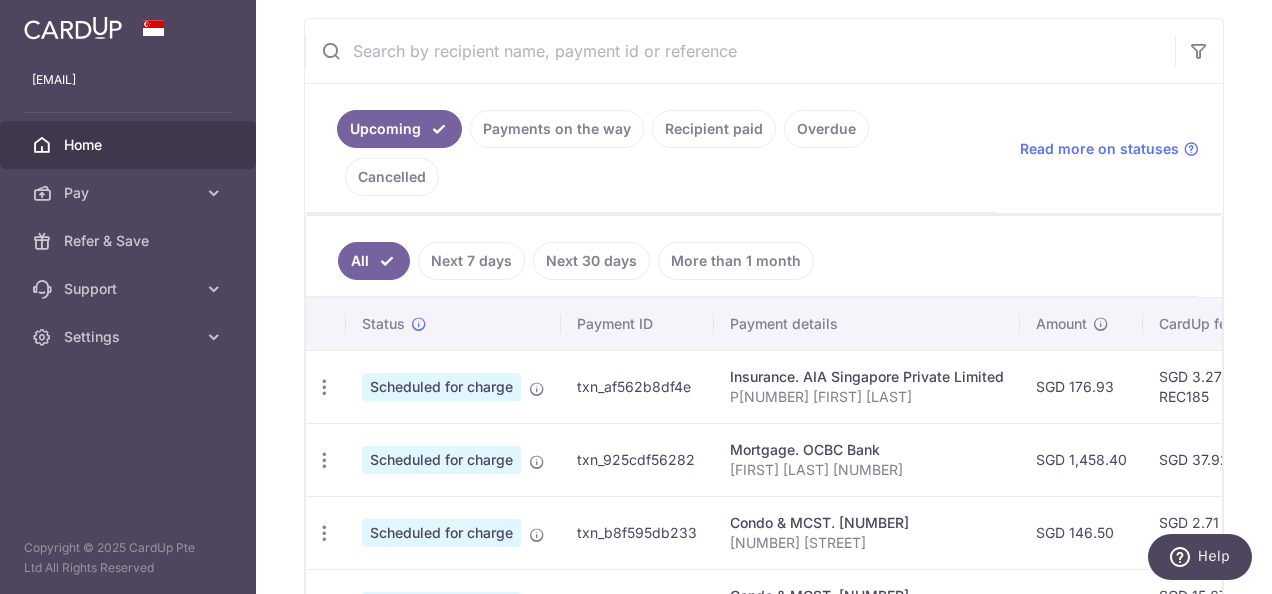 drag, startPoint x: 157, startPoint y: 359, endPoint x: 568, endPoint y: 356, distance: 411.01096 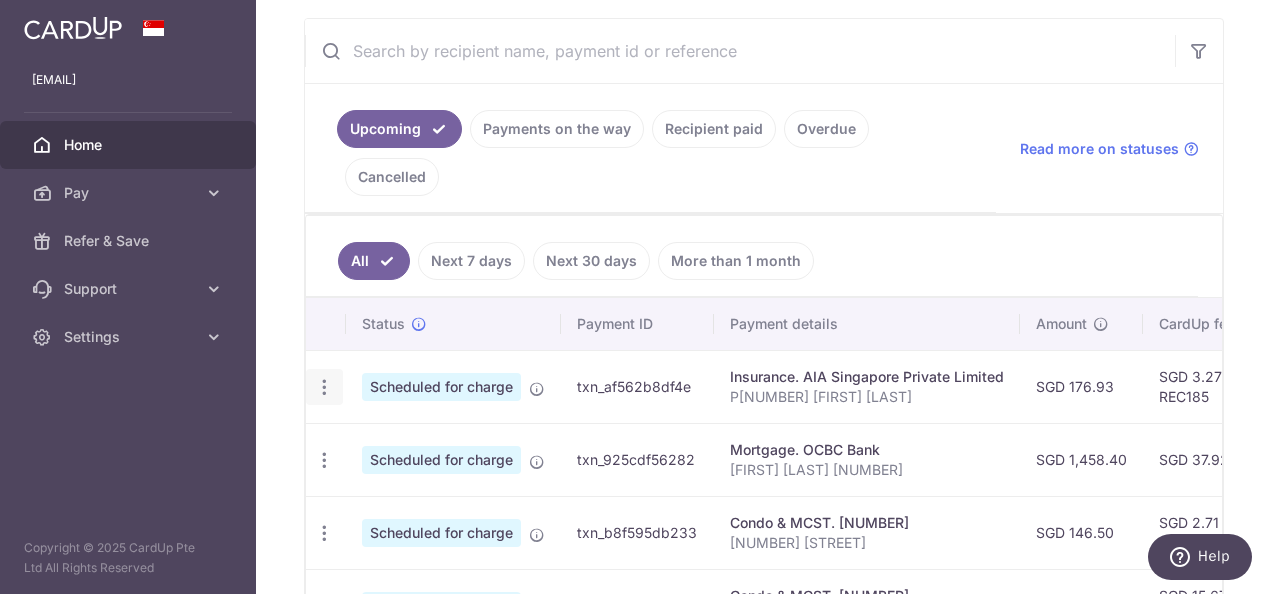 click at bounding box center (324, 387) 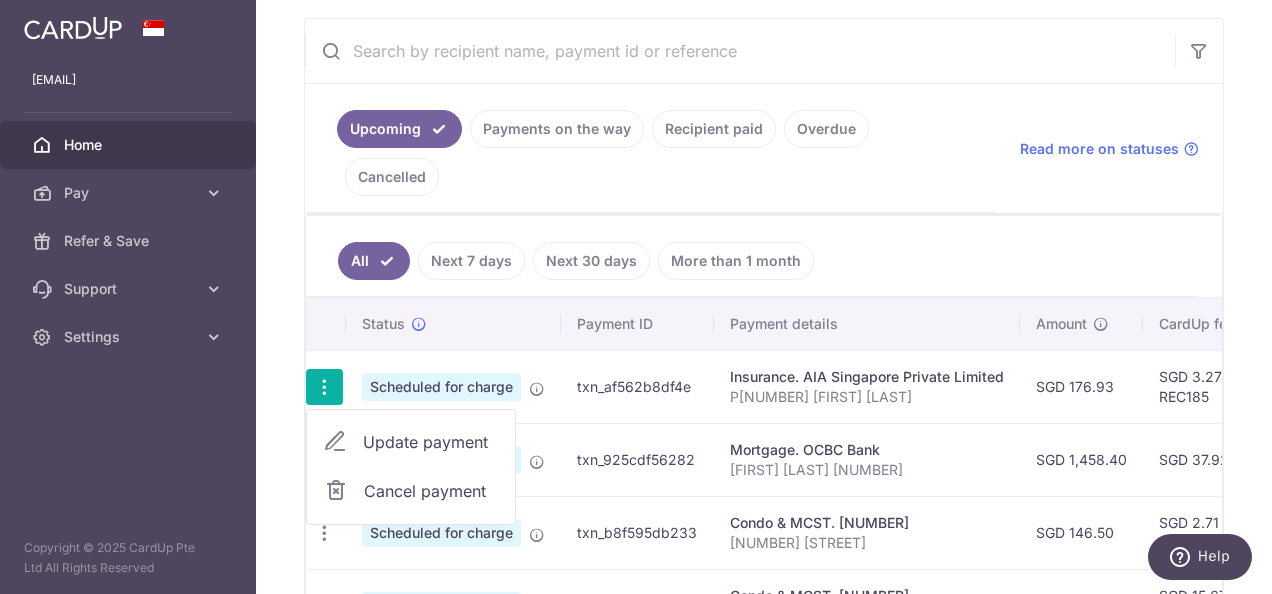 click on "Cancel payment" at bounding box center [431, 491] 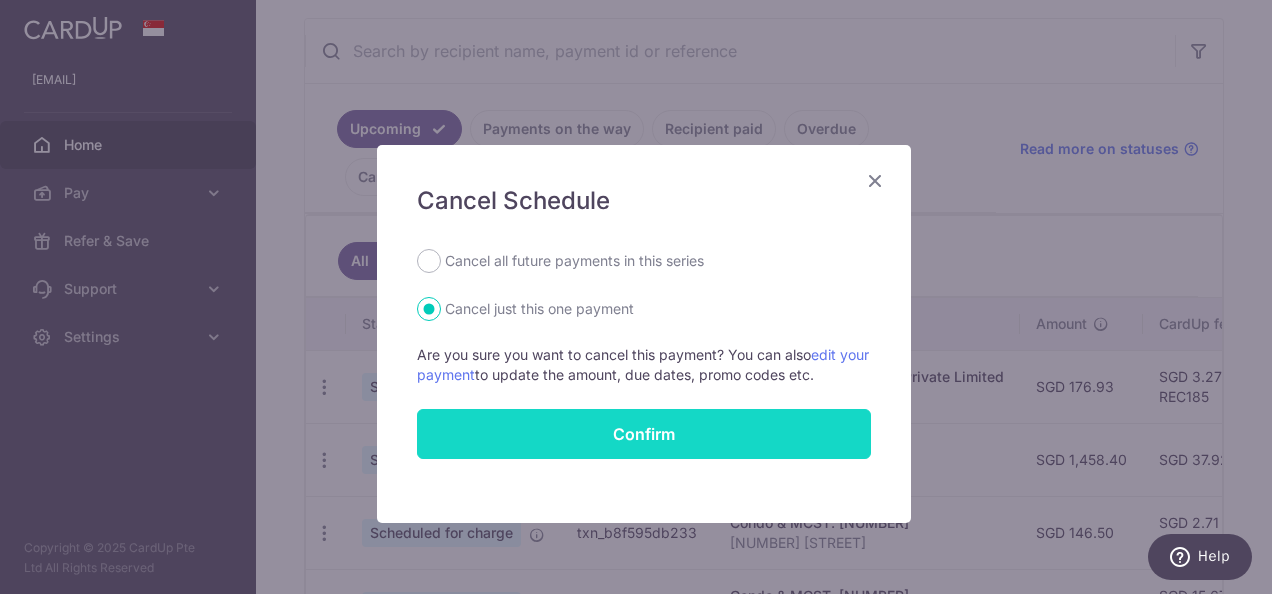 click on "Confirm" at bounding box center (644, 434) 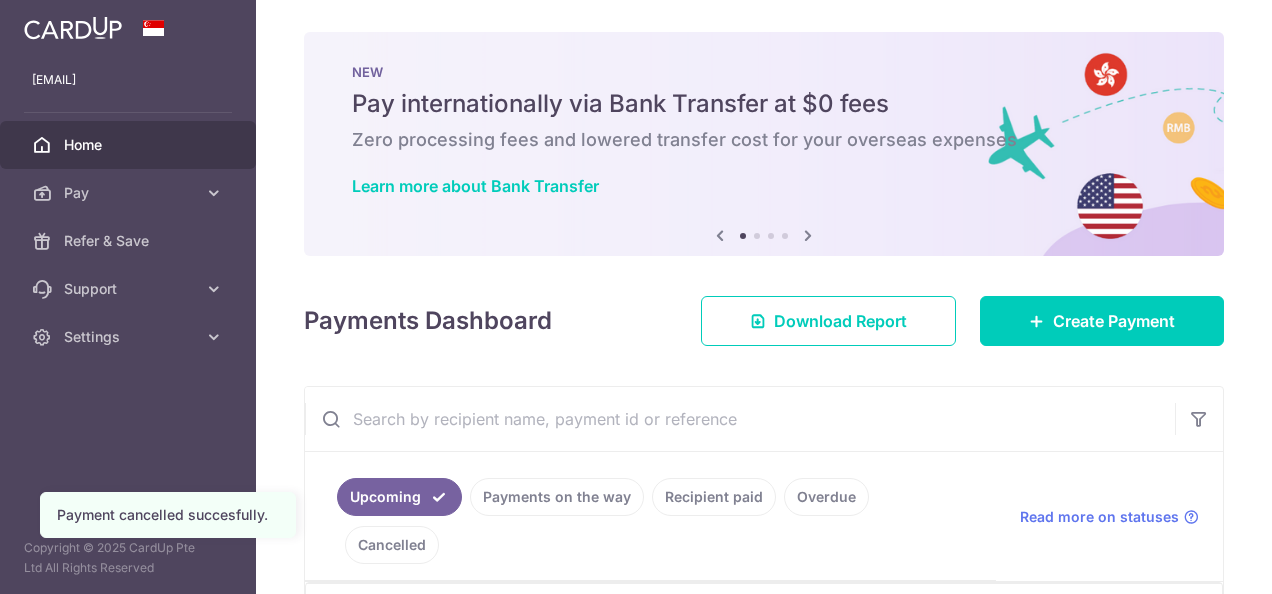 scroll, scrollTop: 0, scrollLeft: 0, axis: both 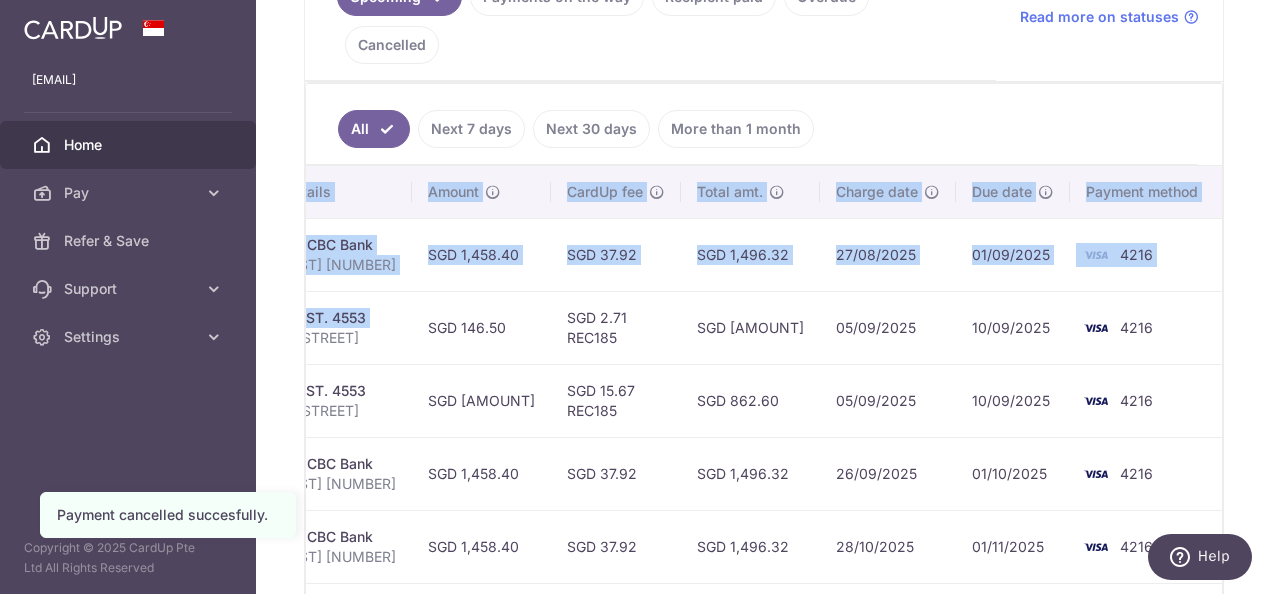drag, startPoint x: 783, startPoint y: 276, endPoint x: 1256, endPoint y: 230, distance: 475.23154 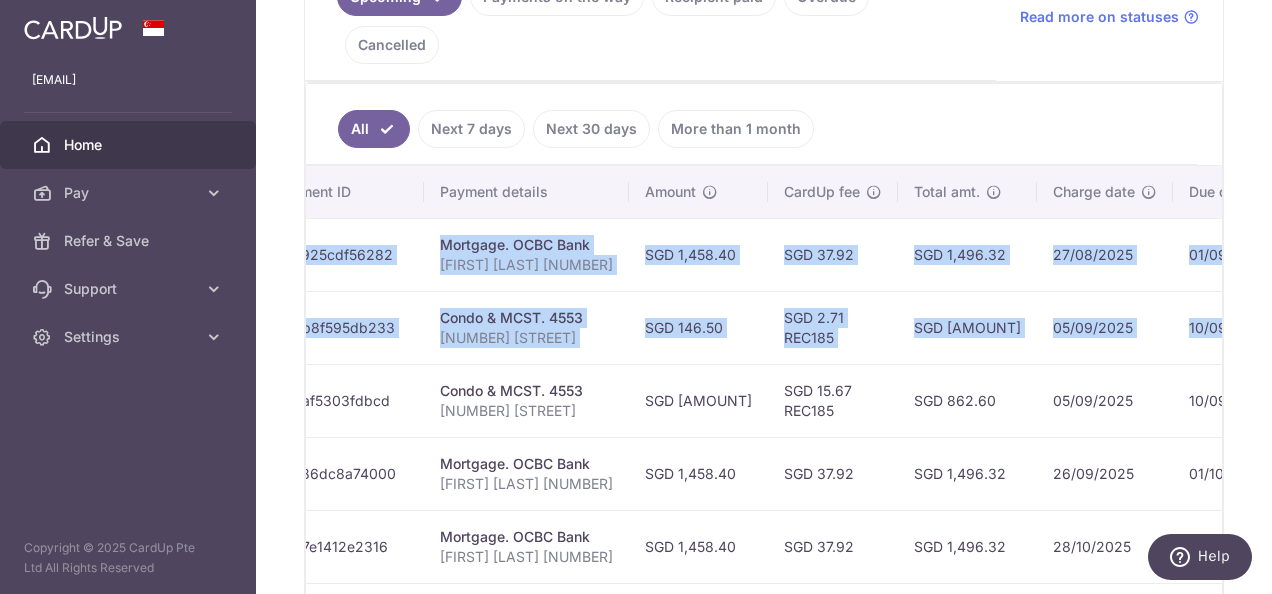 scroll, scrollTop: 0, scrollLeft: 0, axis: both 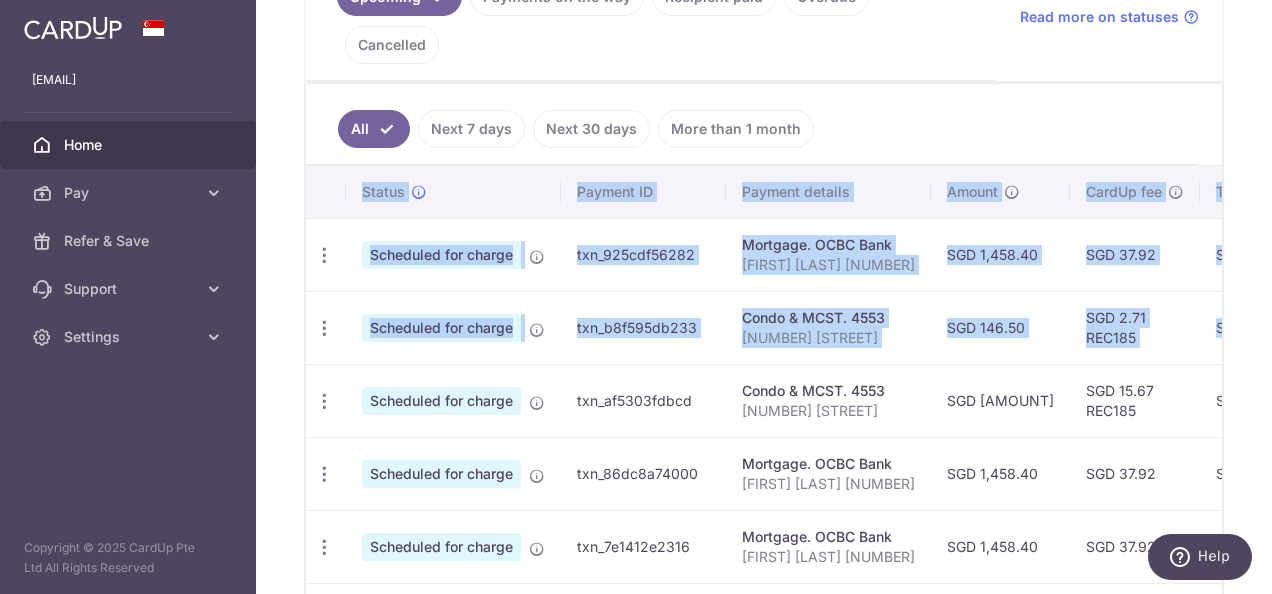 drag, startPoint x: 1146, startPoint y: 274, endPoint x: 491, endPoint y: 224, distance: 656.90564 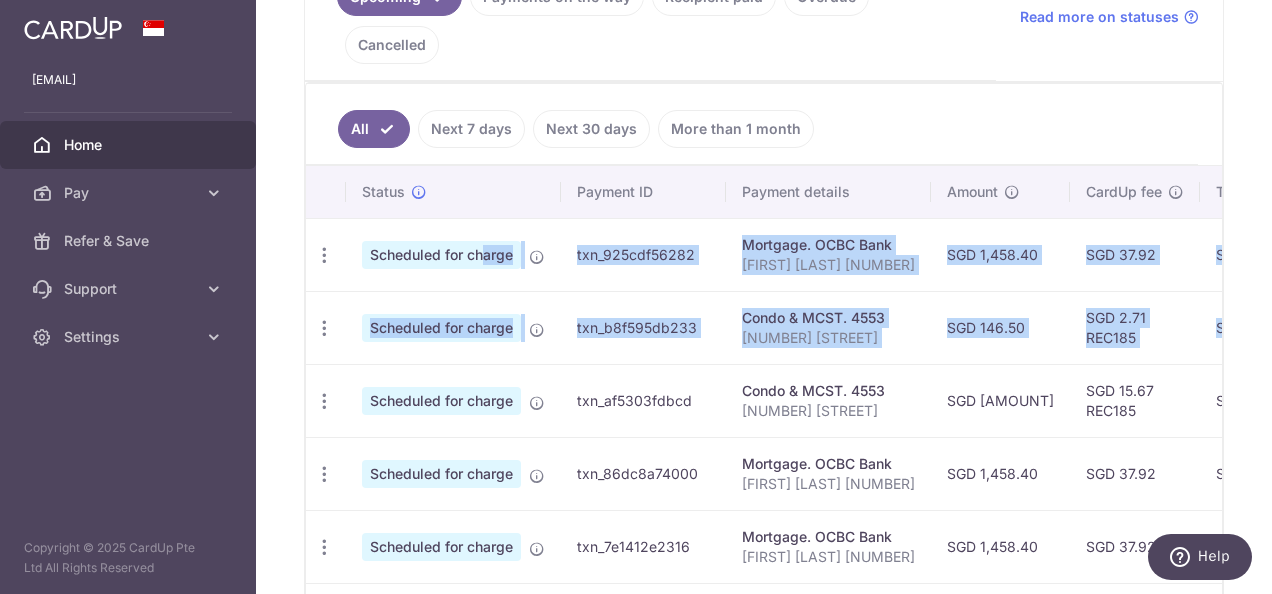 click on "Condo & MCST. 4553
6 Hillview Rise 16-15" at bounding box center [828, 327] 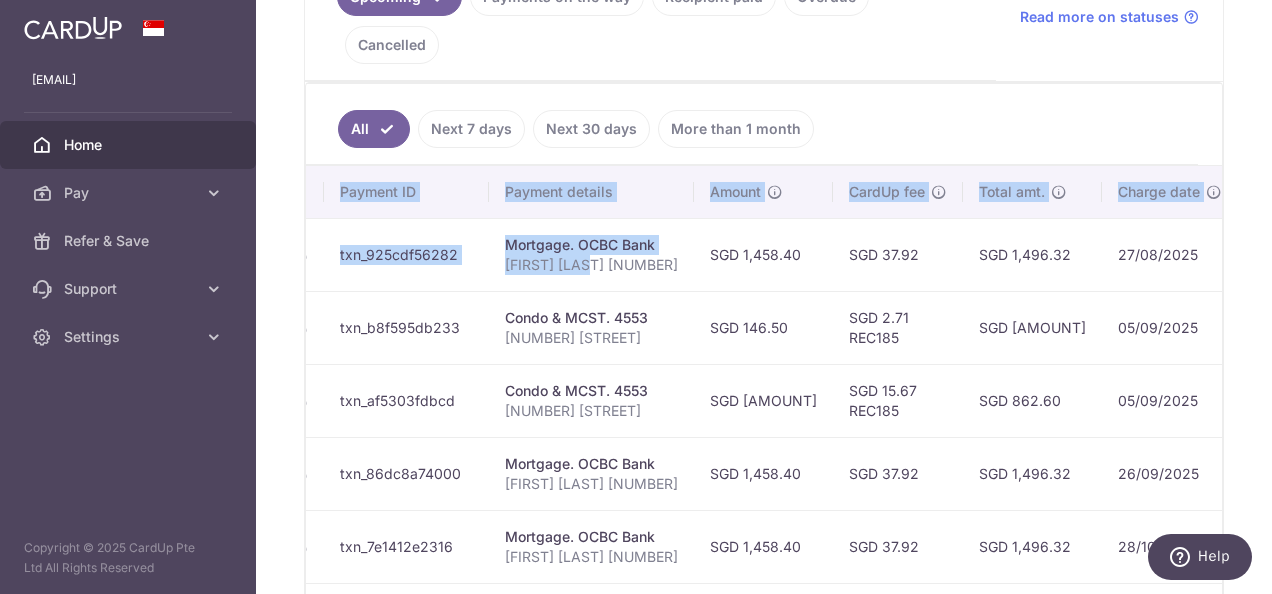 scroll, scrollTop: 0, scrollLeft: 526, axis: horizontal 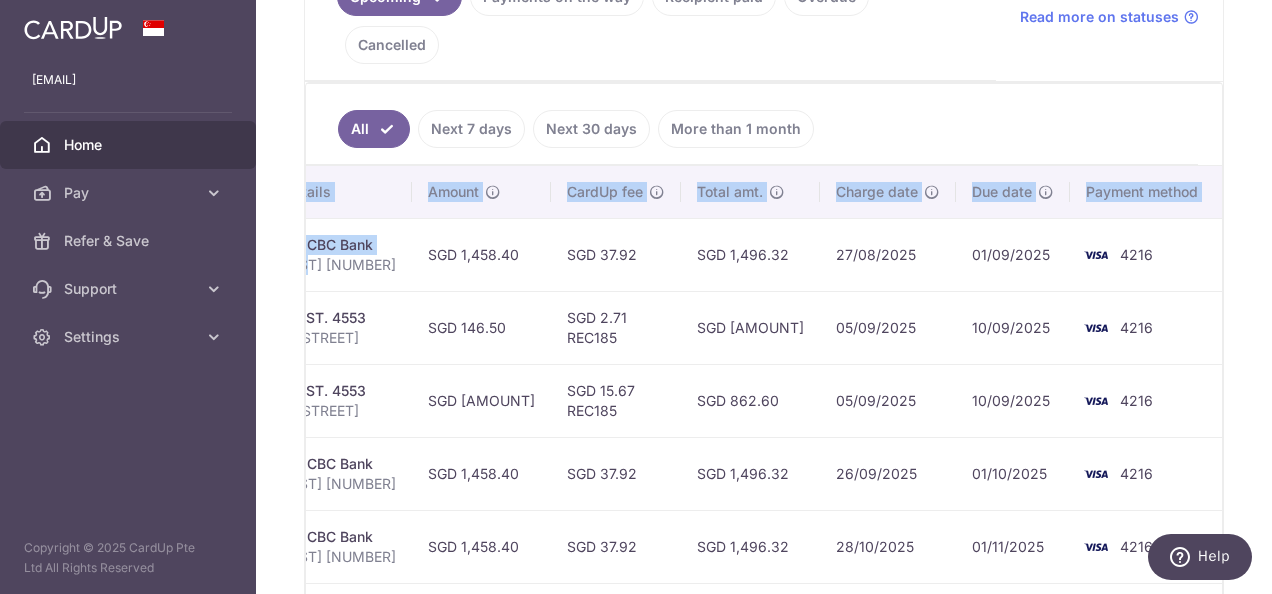 drag, startPoint x: 809, startPoint y: 234, endPoint x: 1275, endPoint y: 255, distance: 466.47293 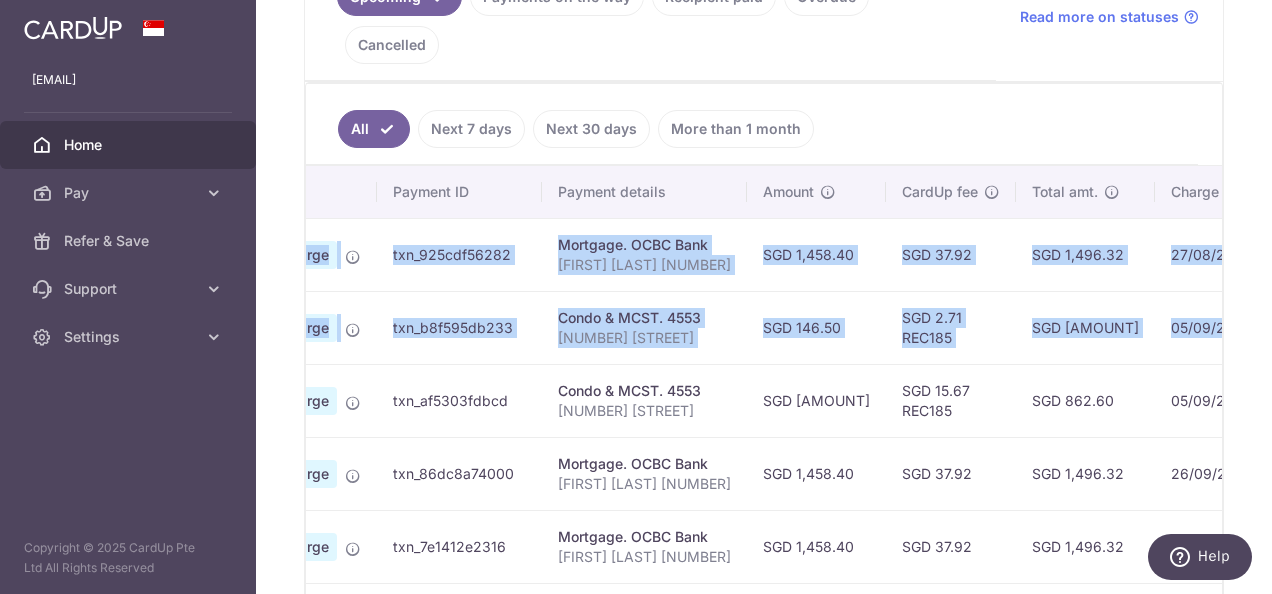 scroll, scrollTop: 0, scrollLeft: 0, axis: both 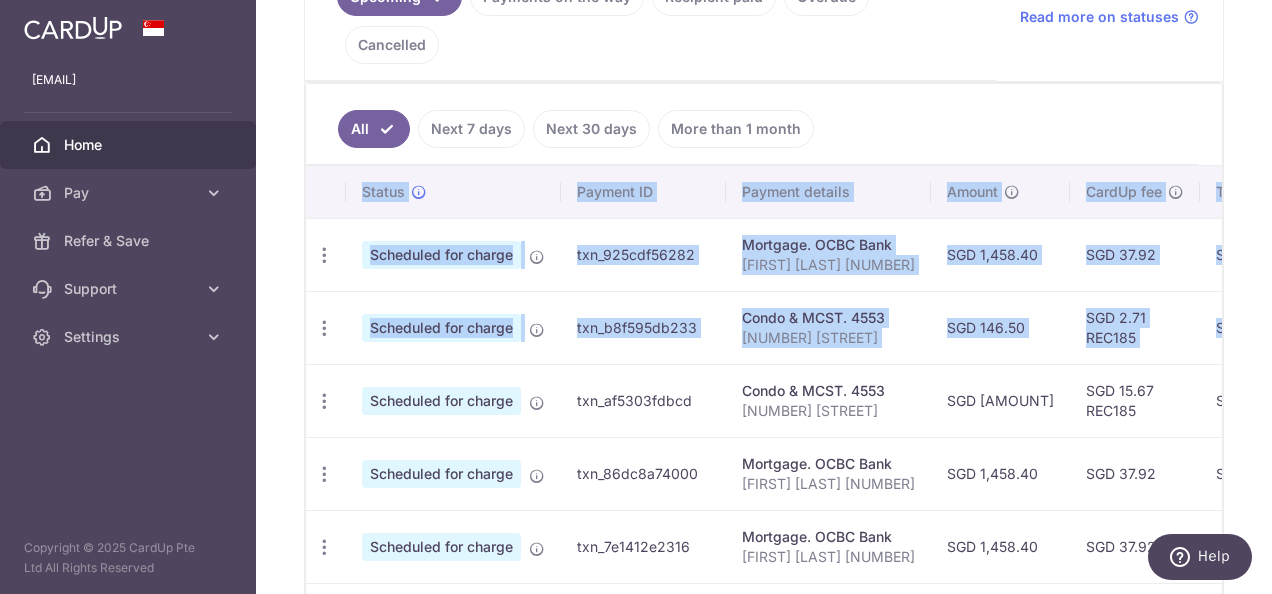 drag, startPoint x: 1158, startPoint y: 307, endPoint x: 290, endPoint y: 192, distance: 875.58496 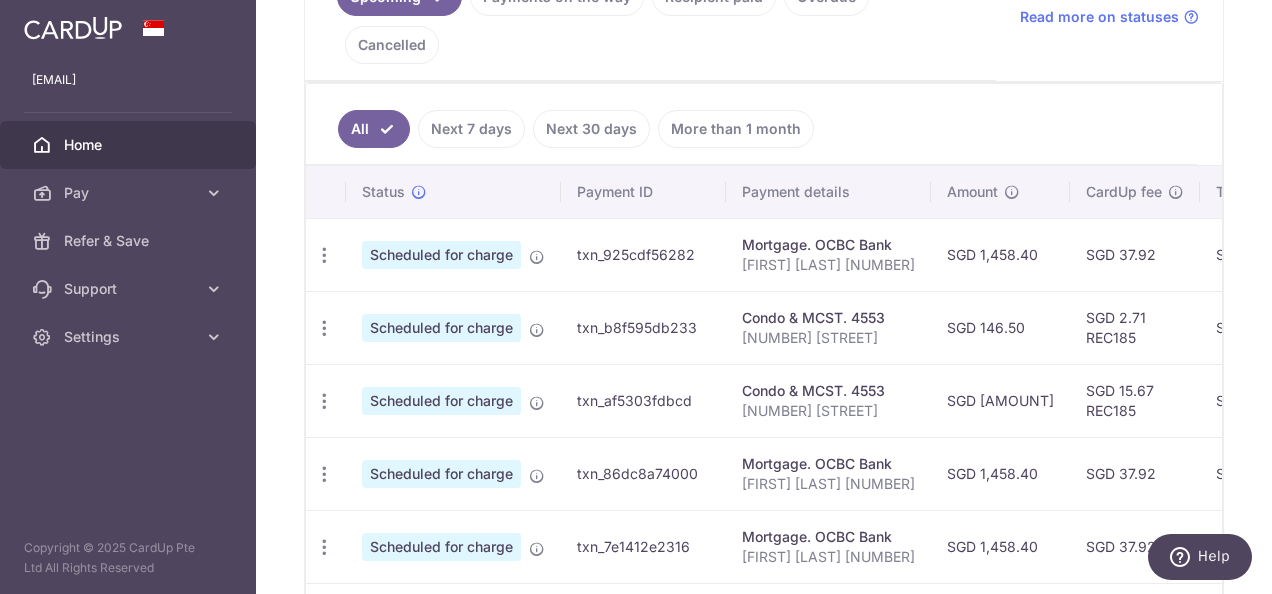 drag, startPoint x: 915, startPoint y: 251, endPoint x: 729, endPoint y: 252, distance: 186.00269 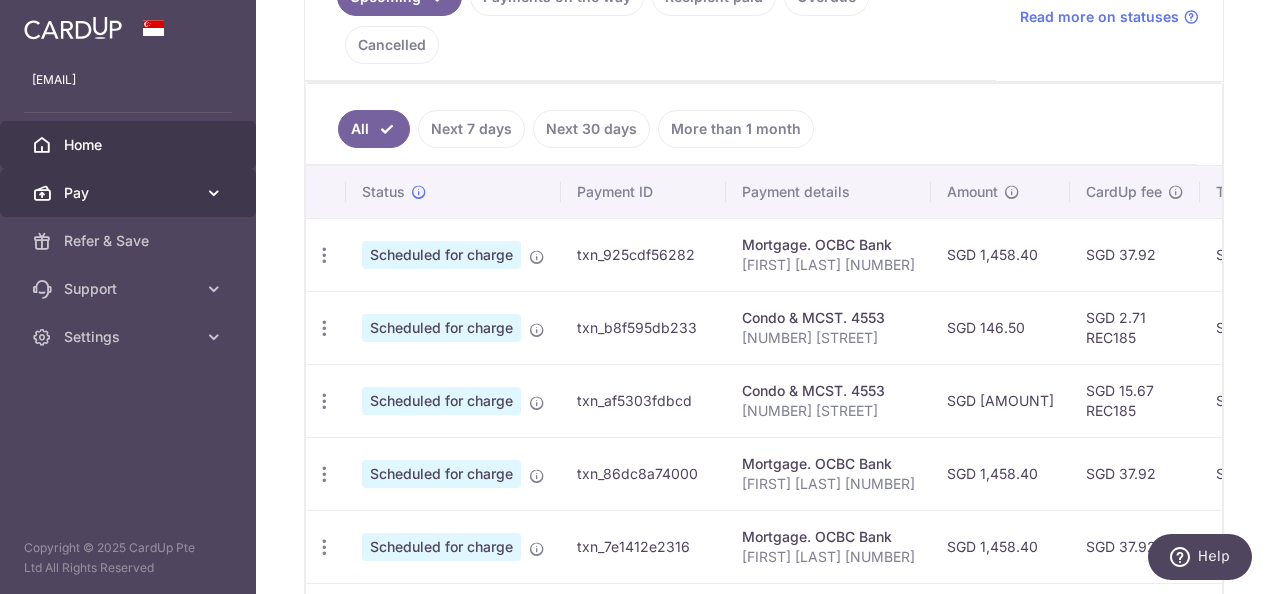 click on "Pay" at bounding box center (130, 193) 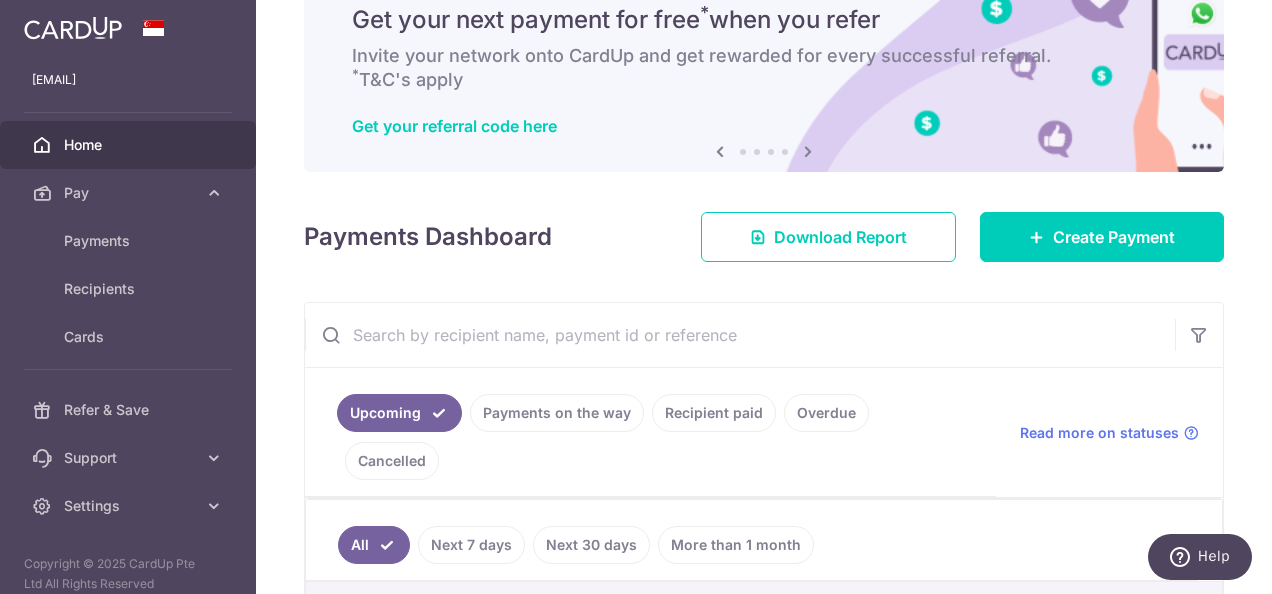 scroll, scrollTop: 0, scrollLeft: 0, axis: both 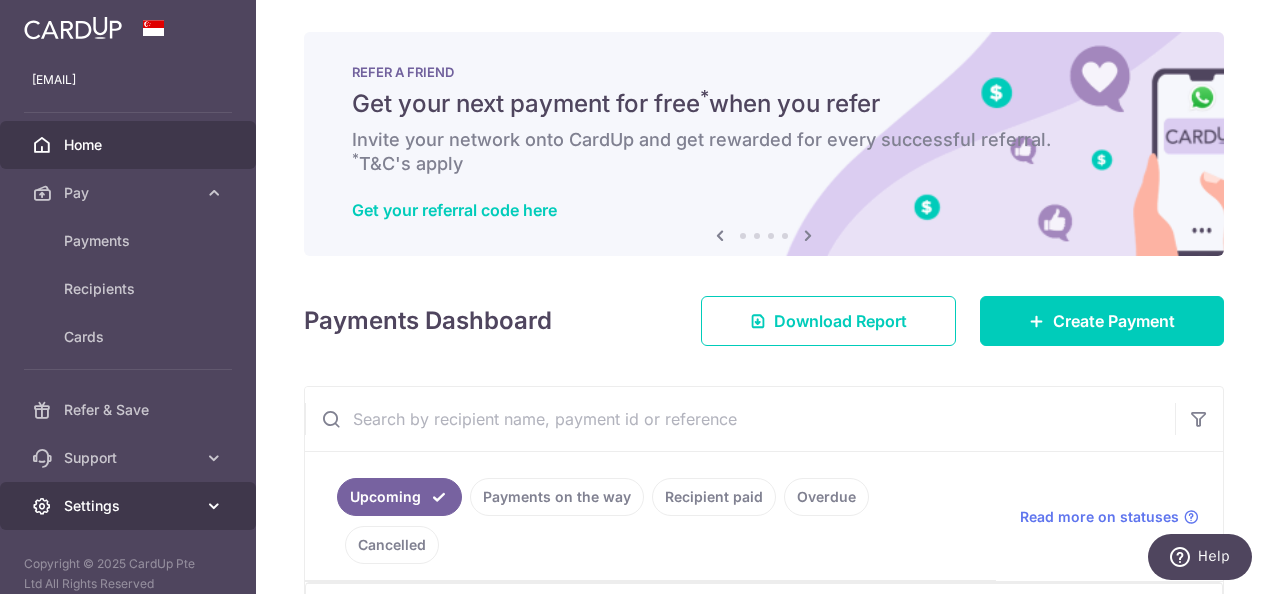 click on "Settings" at bounding box center [128, 506] 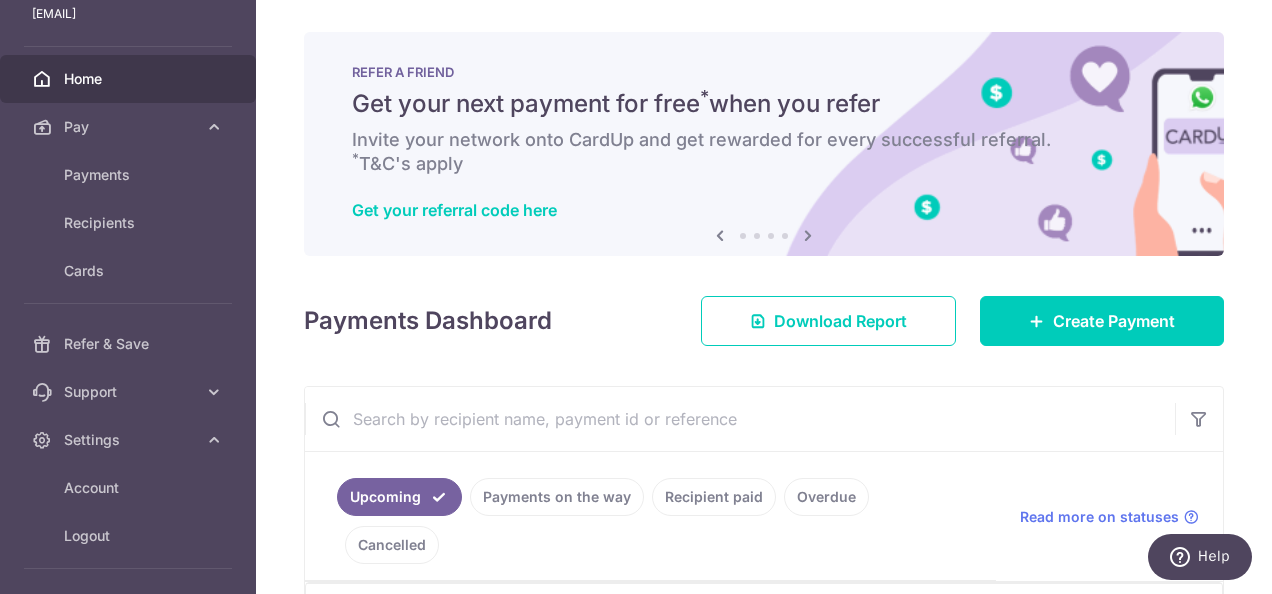 scroll, scrollTop: 136, scrollLeft: 0, axis: vertical 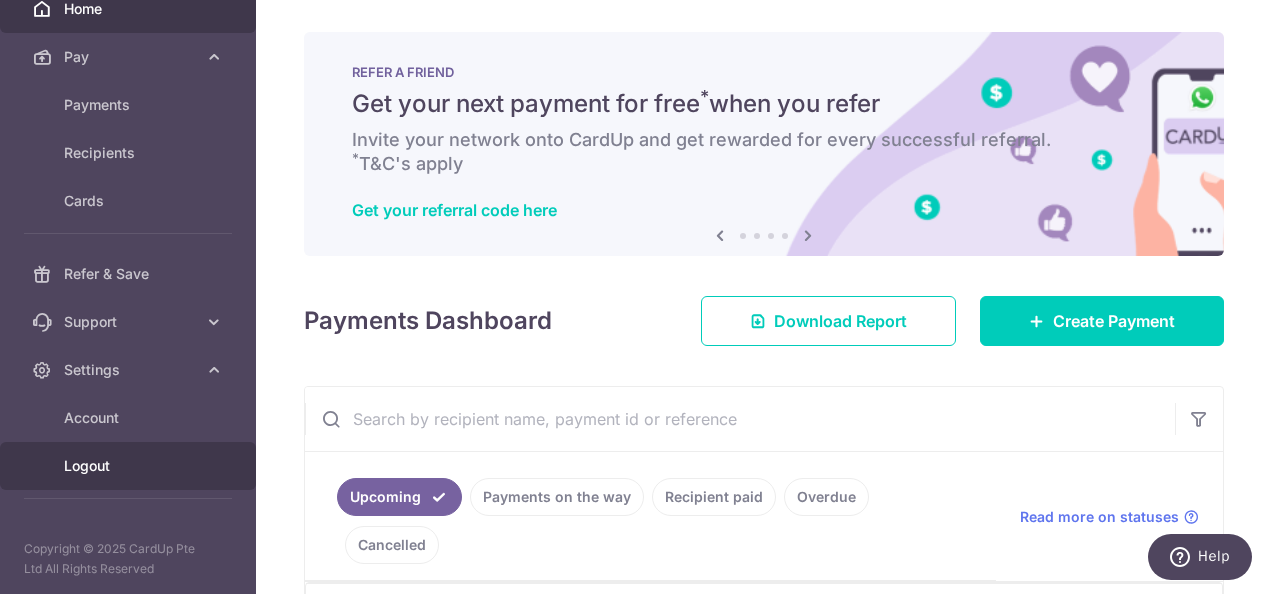 click on "Logout" at bounding box center [130, 466] 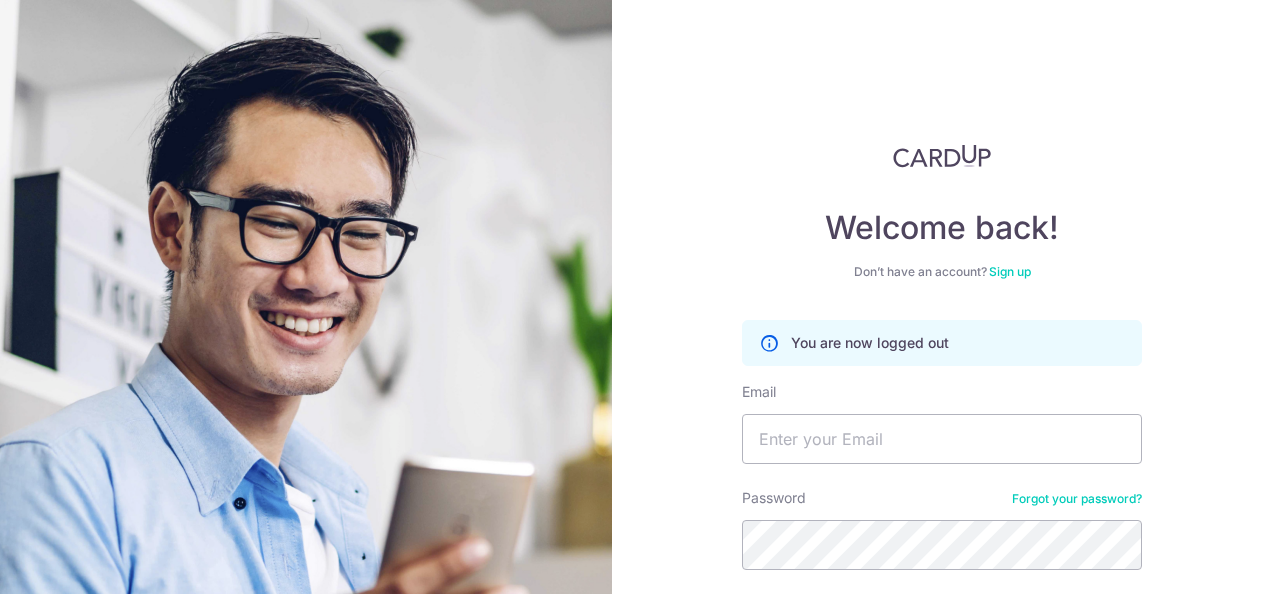 scroll, scrollTop: 0, scrollLeft: 0, axis: both 